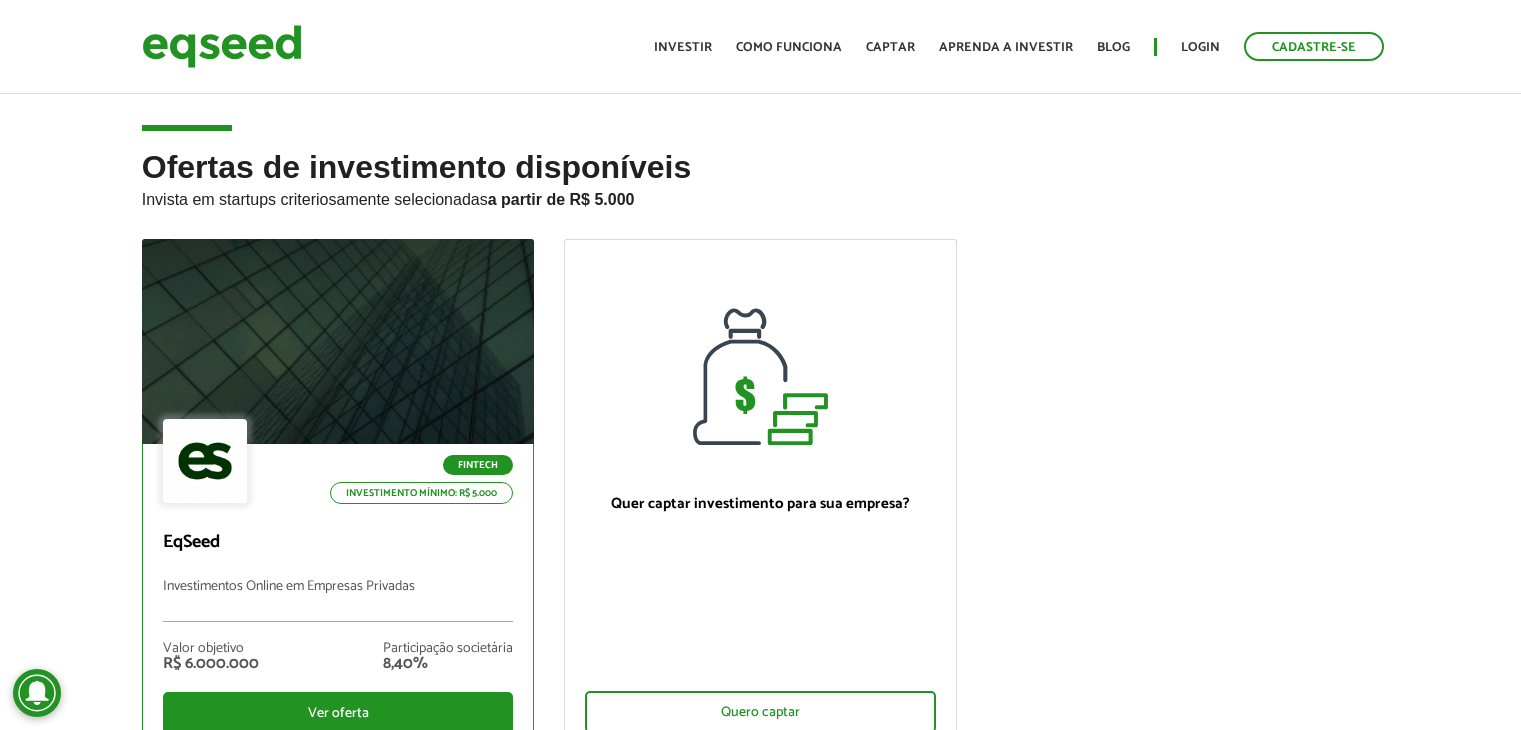 scroll, scrollTop: 0, scrollLeft: 0, axis: both 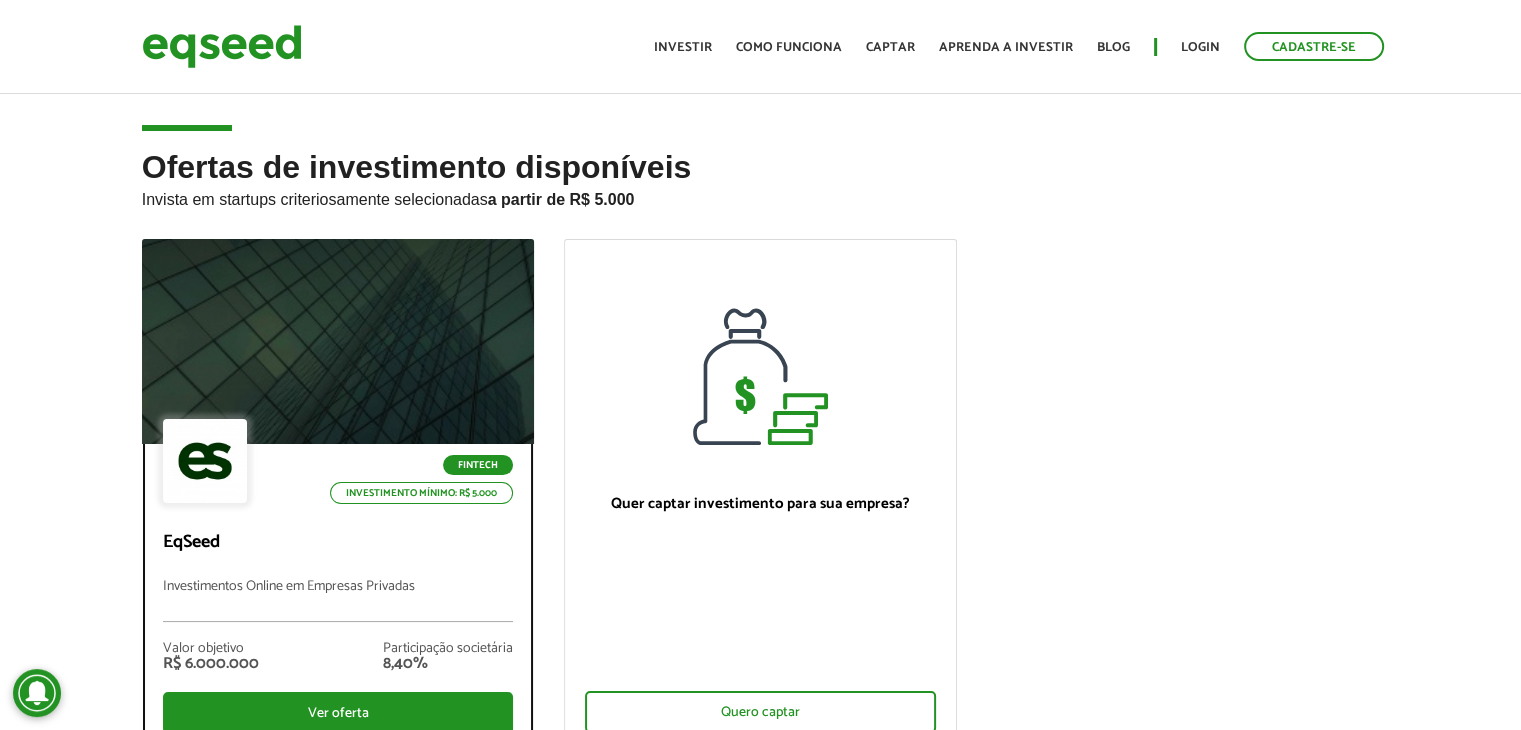 click on "EqSeed" at bounding box center (338, 543) 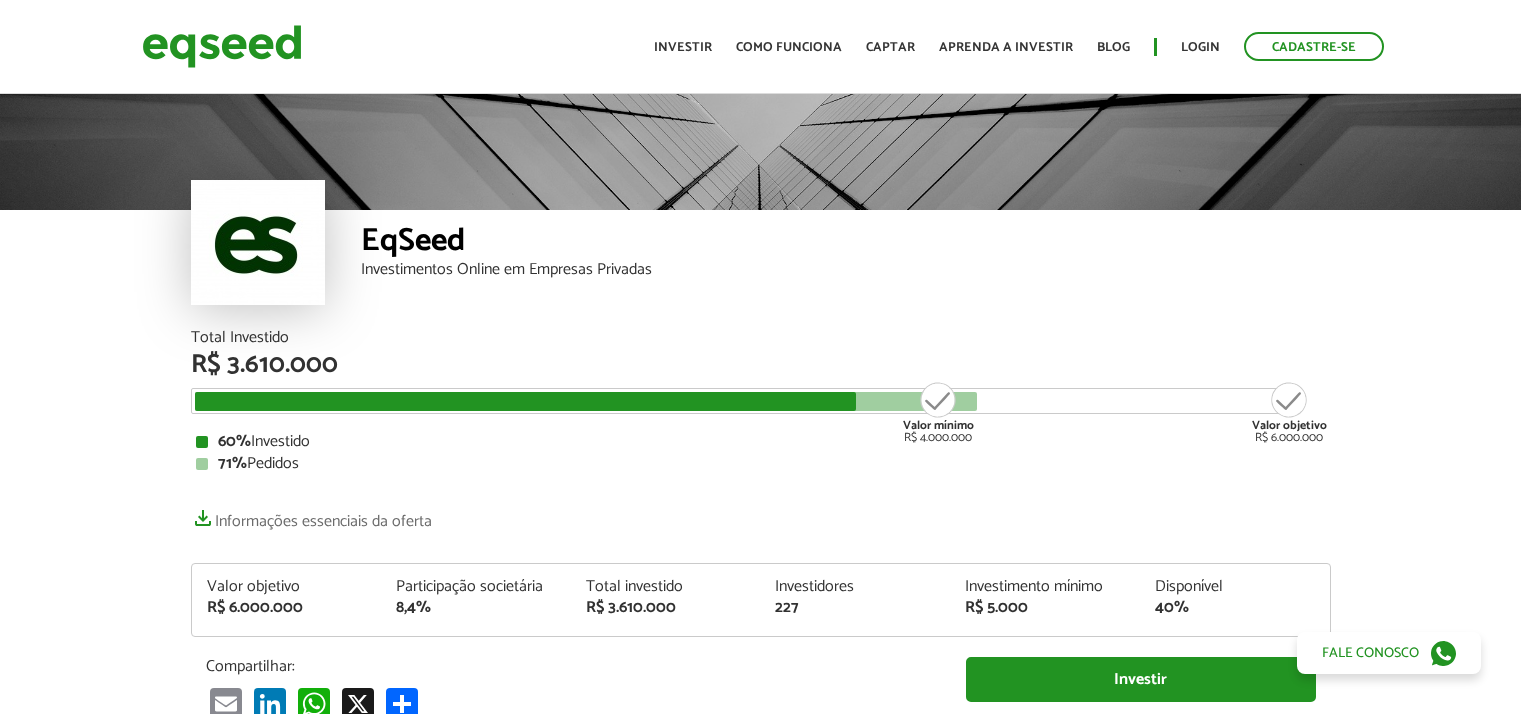 scroll, scrollTop: 0, scrollLeft: 0, axis: both 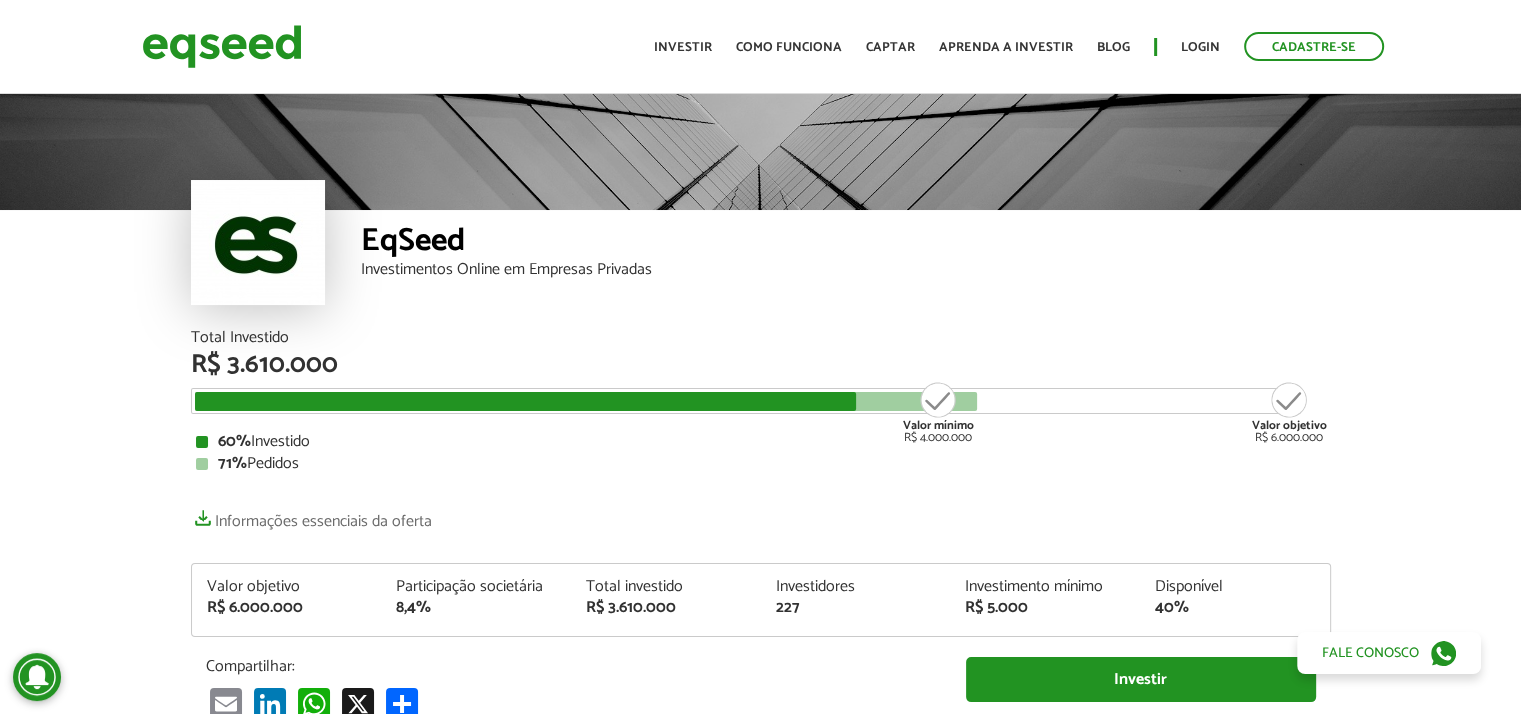 click on "Total Investido
R$ 3.610.000" at bounding box center [761, 354] 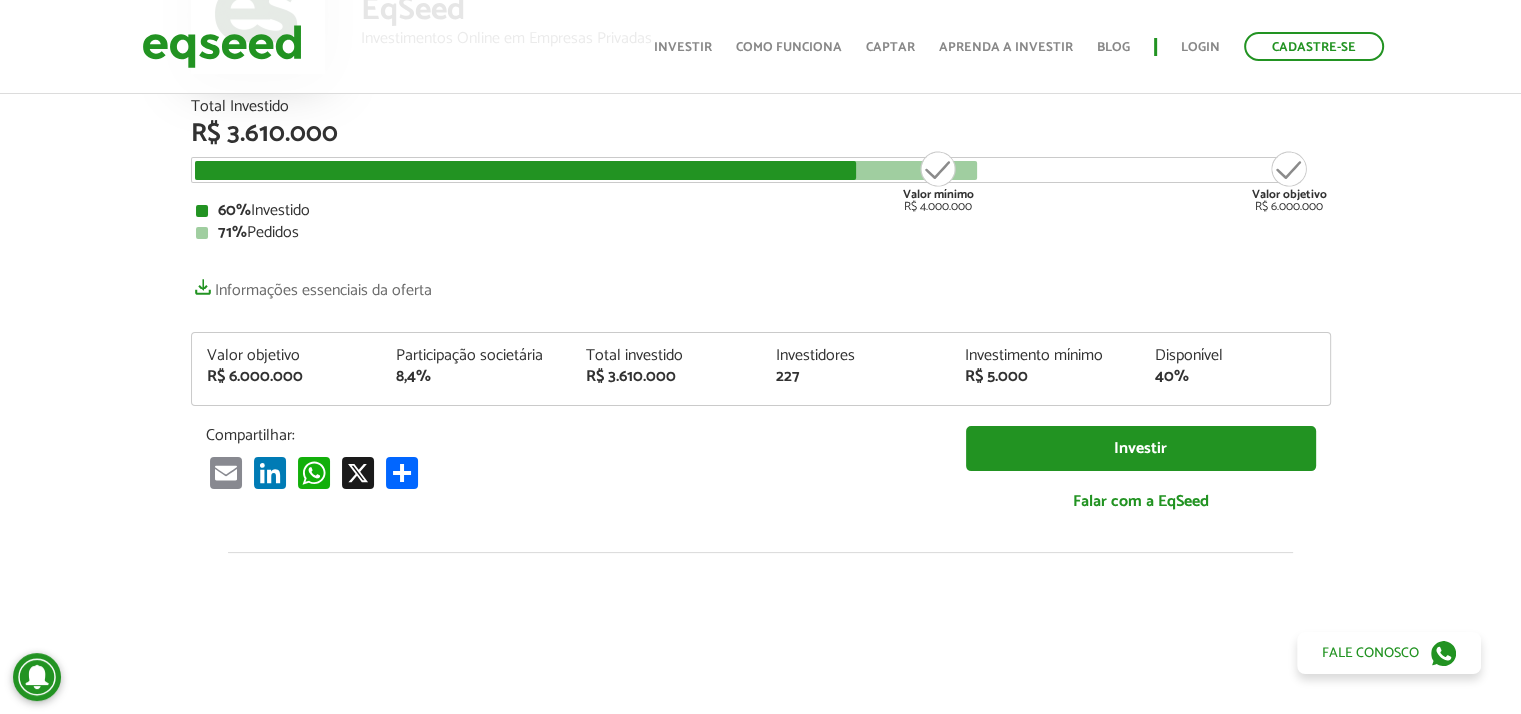 scroll, scrollTop: 500, scrollLeft: 0, axis: vertical 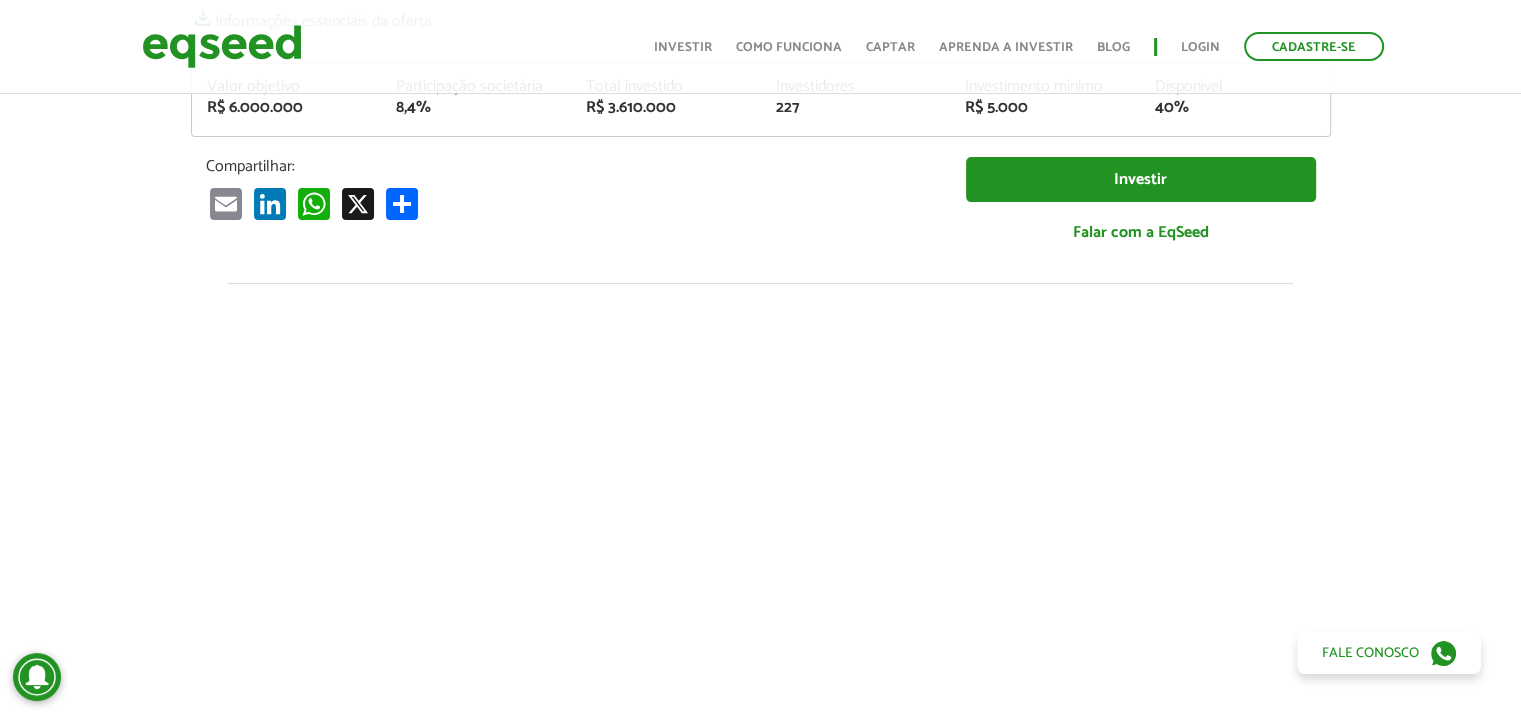 click on "Compartilhar:
Email
LinkedIn
WhatsApp
X
Compartilhar
Investir
Falar com a EqSeed" at bounding box center (761, 210) 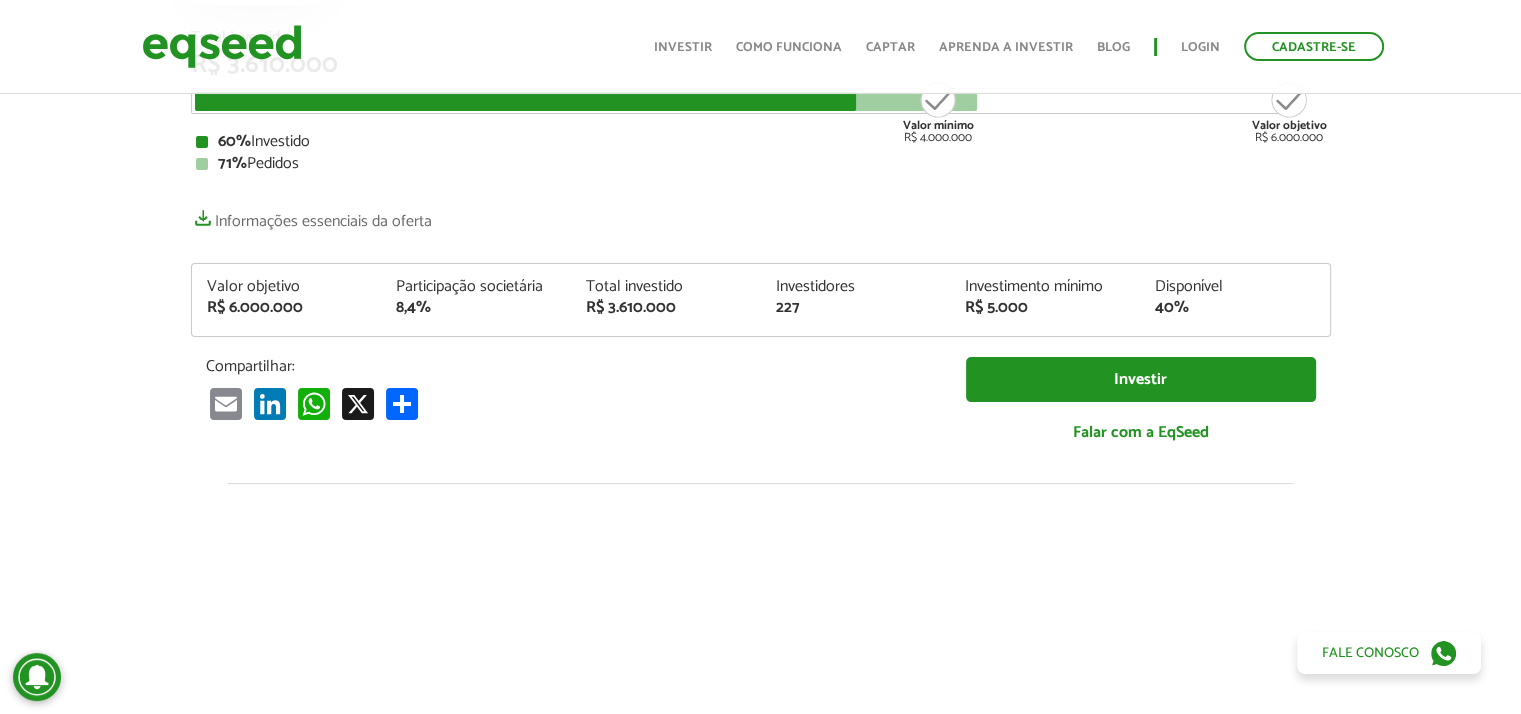 click on "Compartilhar:
Email
LinkedIn
WhatsApp
X
Compartilhar
Investir
Falar com a EqSeed" at bounding box center [761, 410] 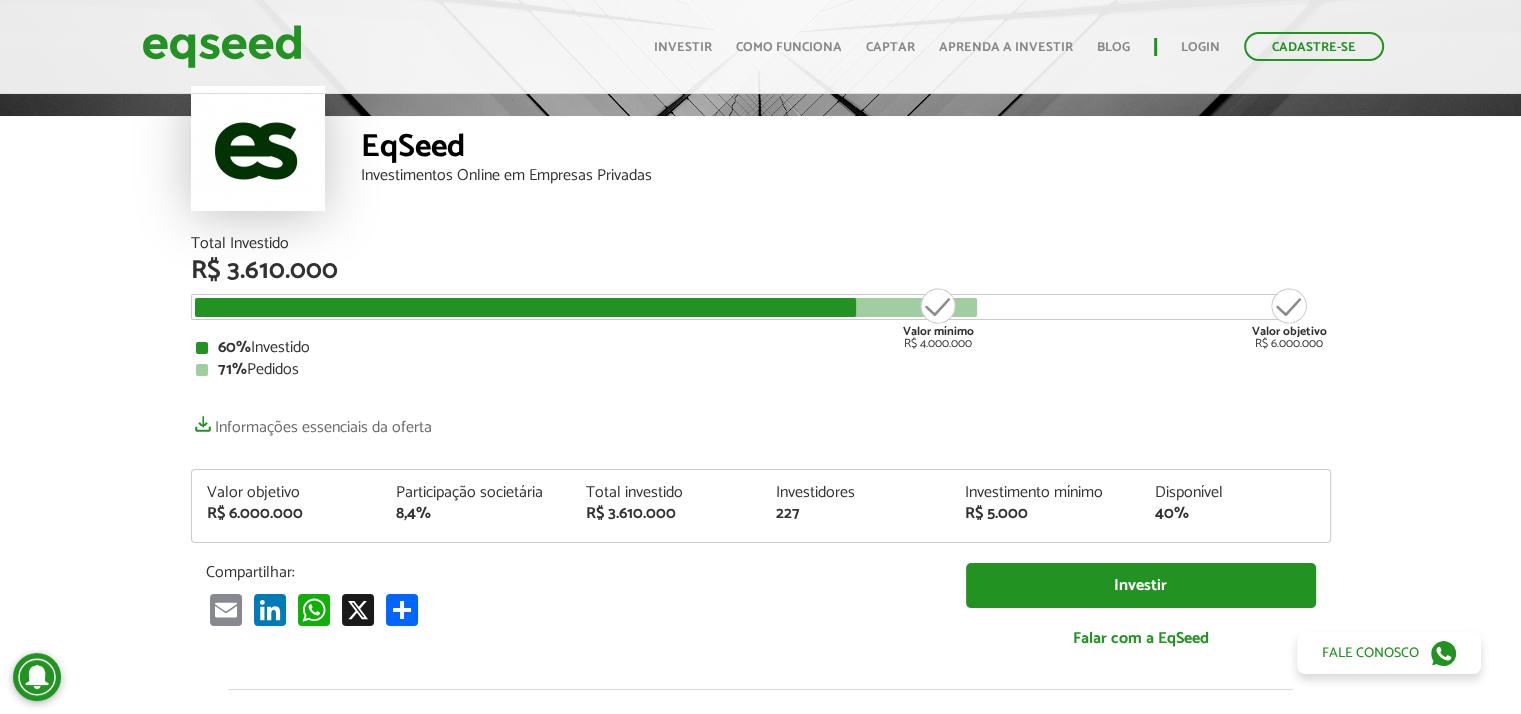 scroll, scrollTop: 0, scrollLeft: 0, axis: both 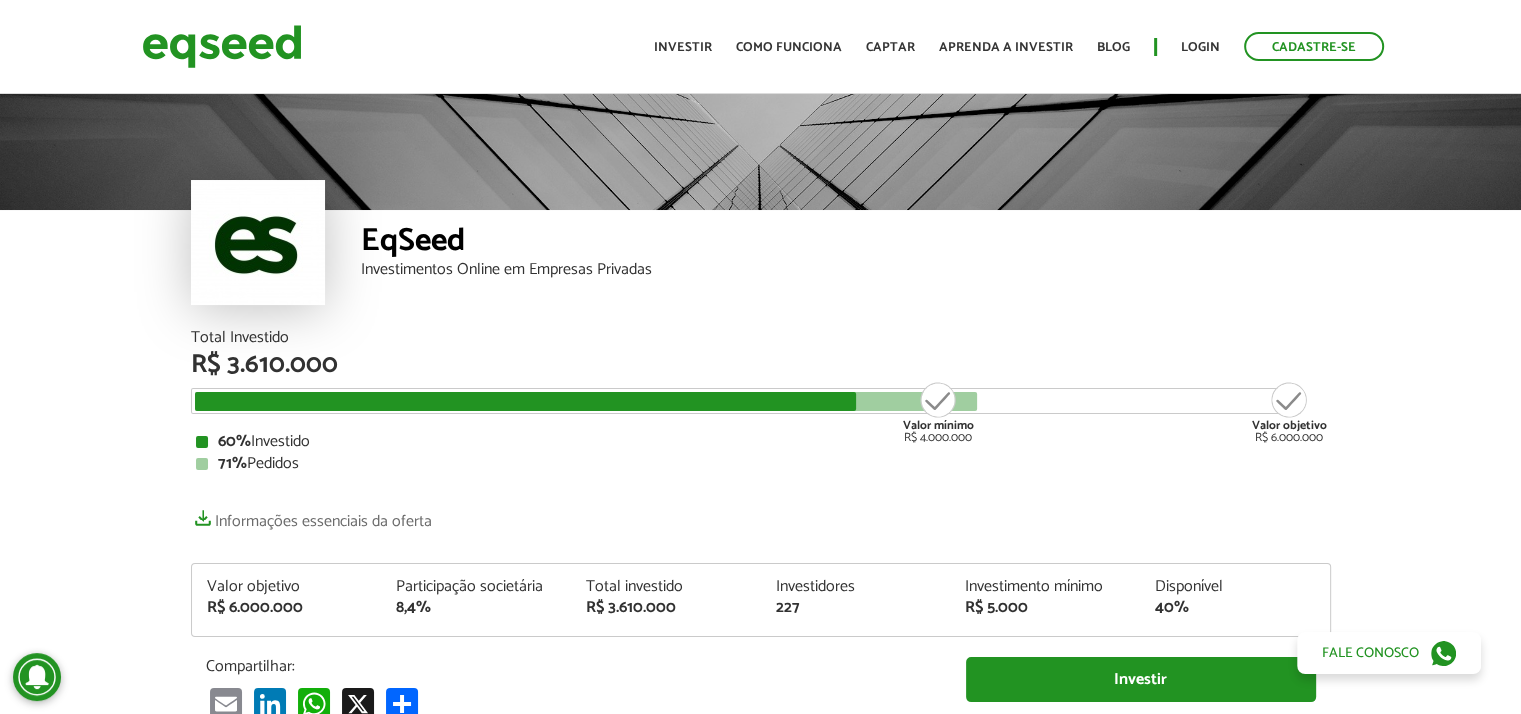 click on "EqSeed
Investimentos Online em Empresas Privadas" at bounding box center (846, 270) 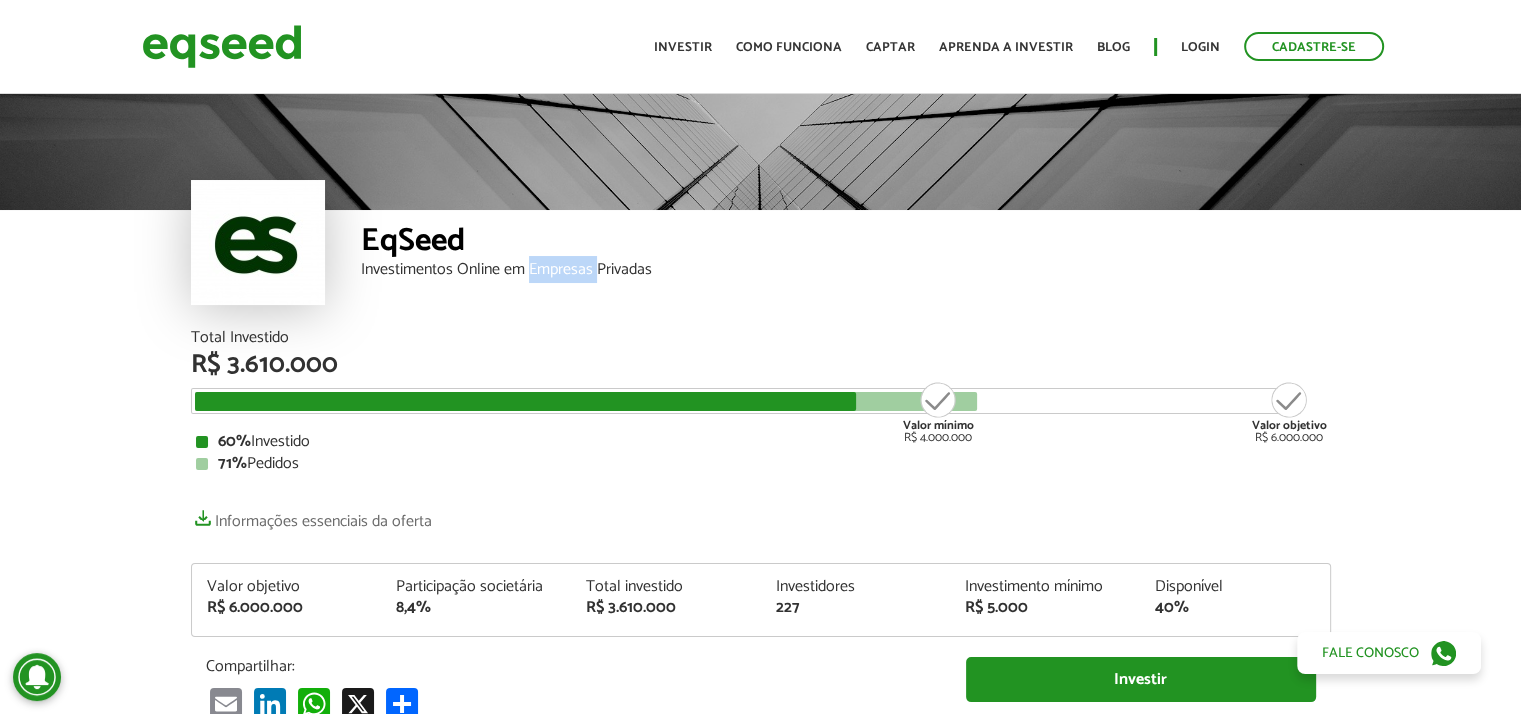 click on "EqSeed
Investimentos Online em Empresas Privadas" at bounding box center [846, 270] 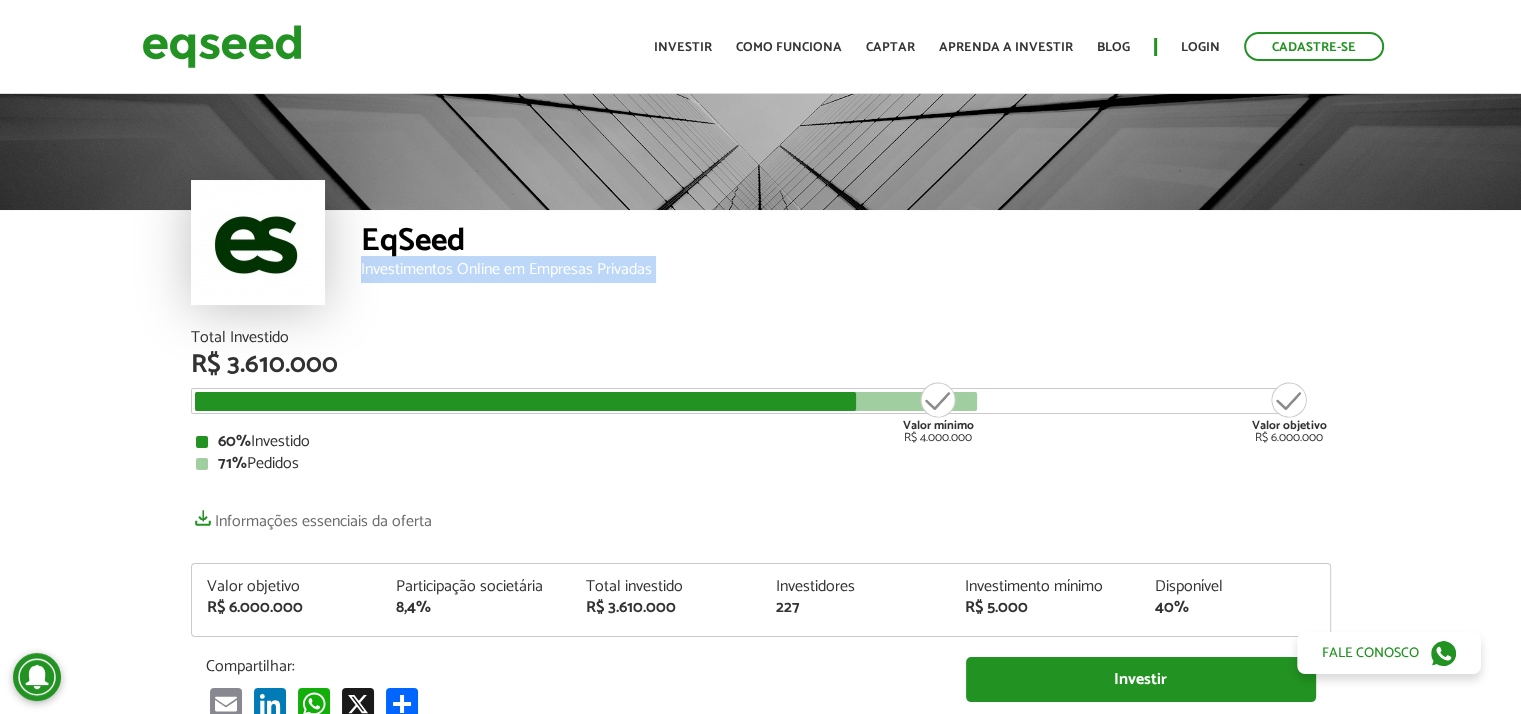 click on "EqSeed
Investimentos Online em Empresas Privadas" at bounding box center (846, 270) 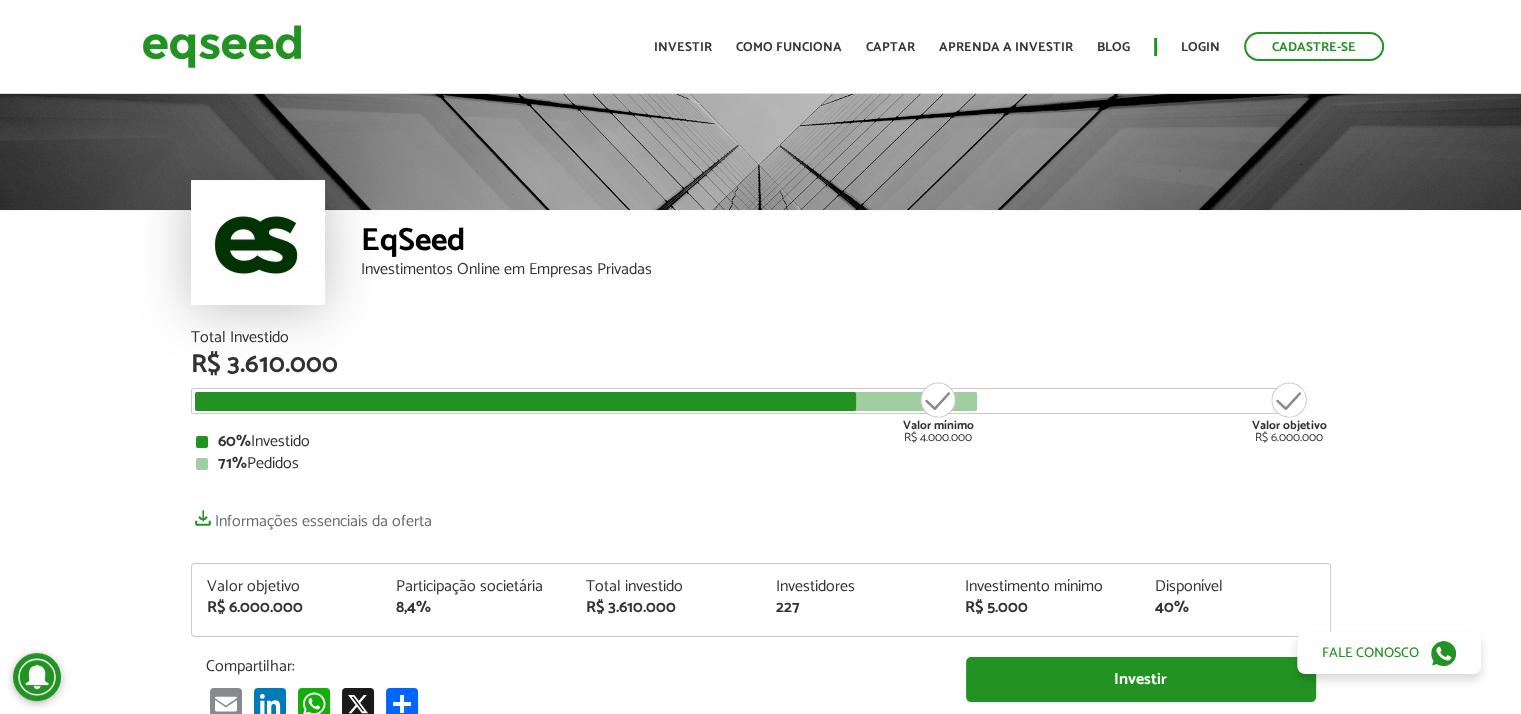 click on "EqSeed
Investimentos Online em Empresas Privadas" at bounding box center (846, 270) 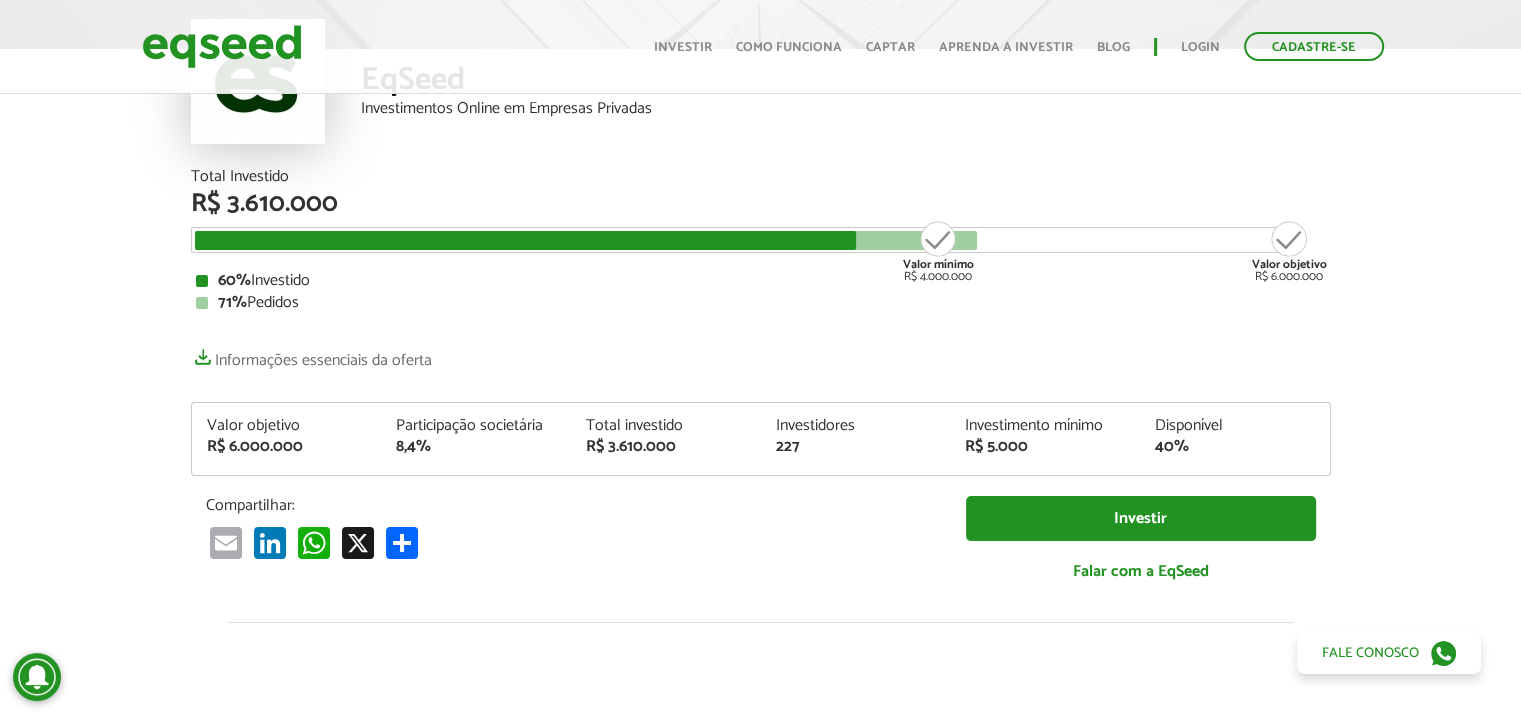 scroll, scrollTop: 0, scrollLeft: 0, axis: both 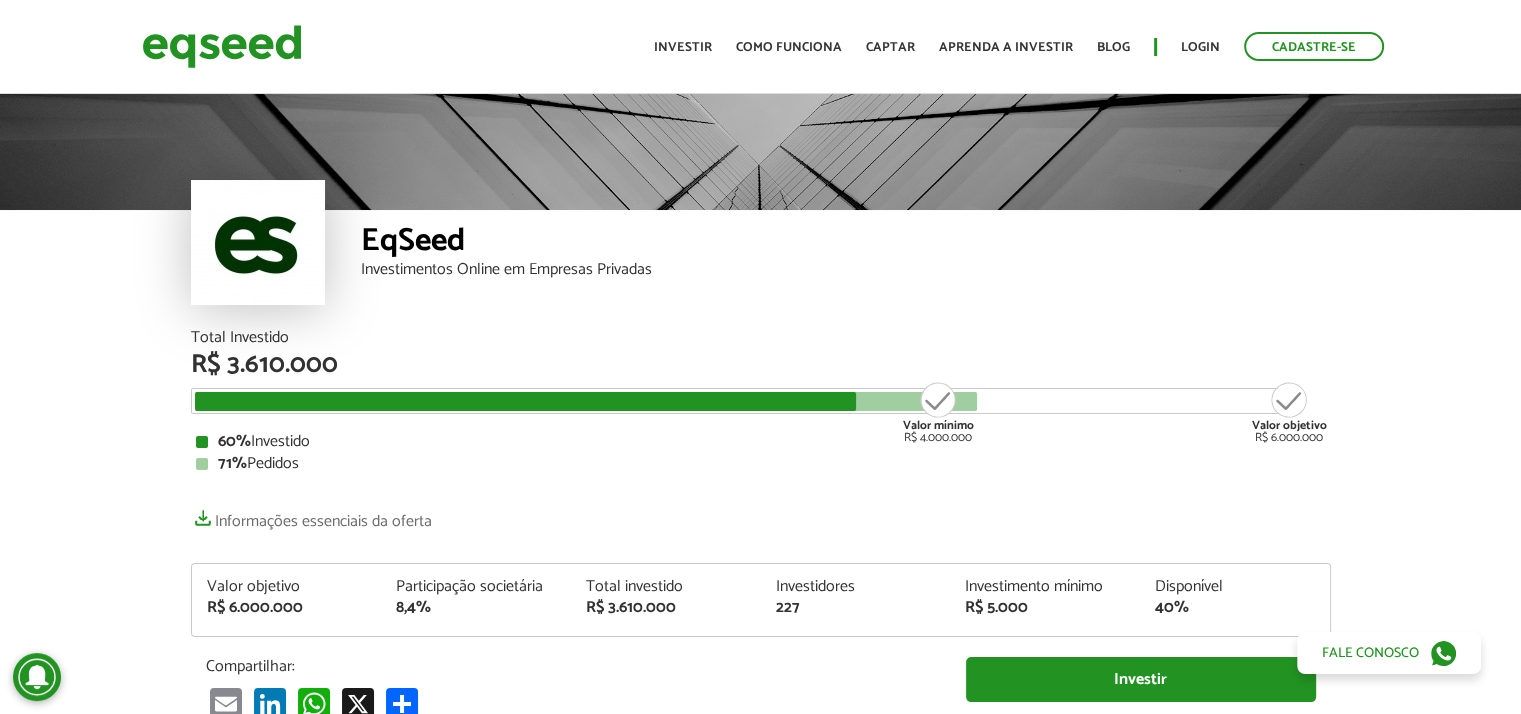 click on "Total Investido" at bounding box center [761, 338] 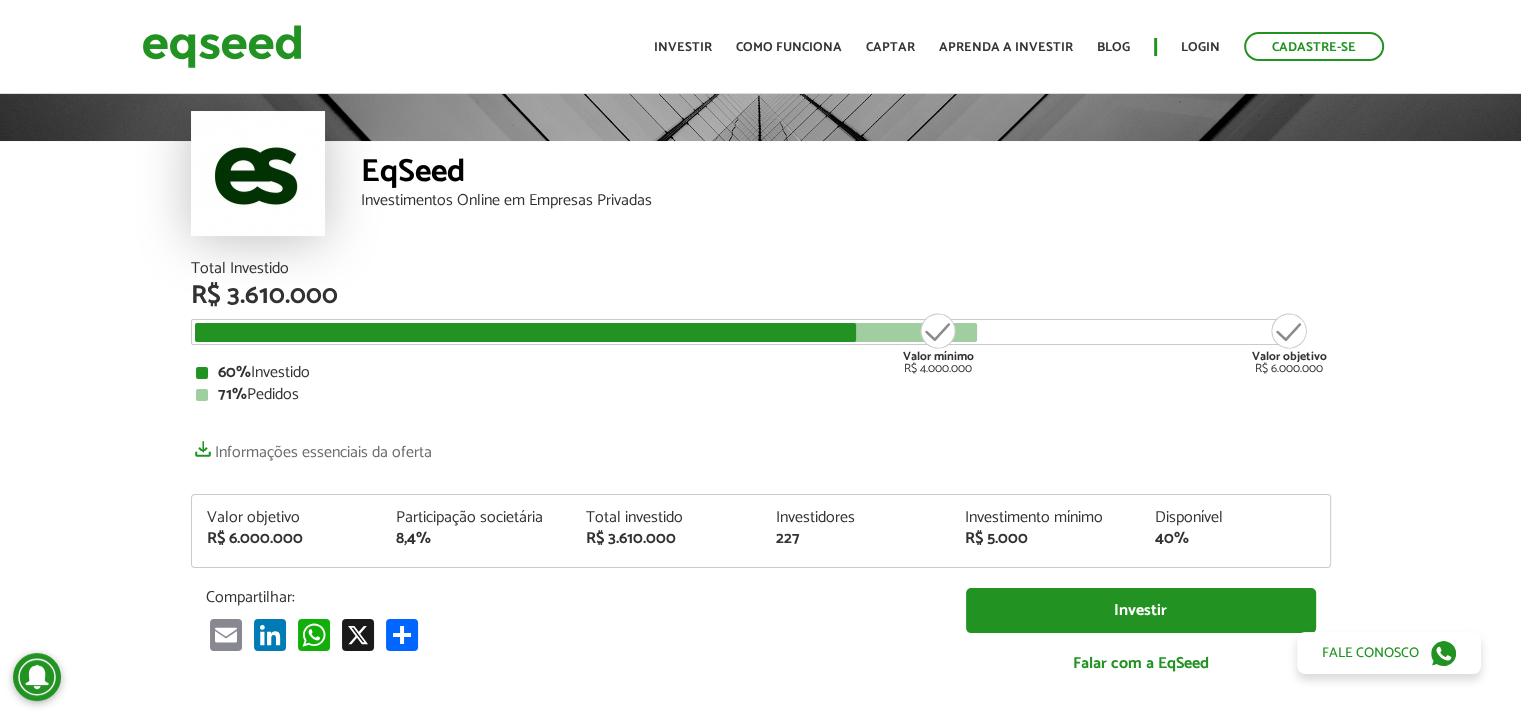 scroll, scrollTop: 0, scrollLeft: 0, axis: both 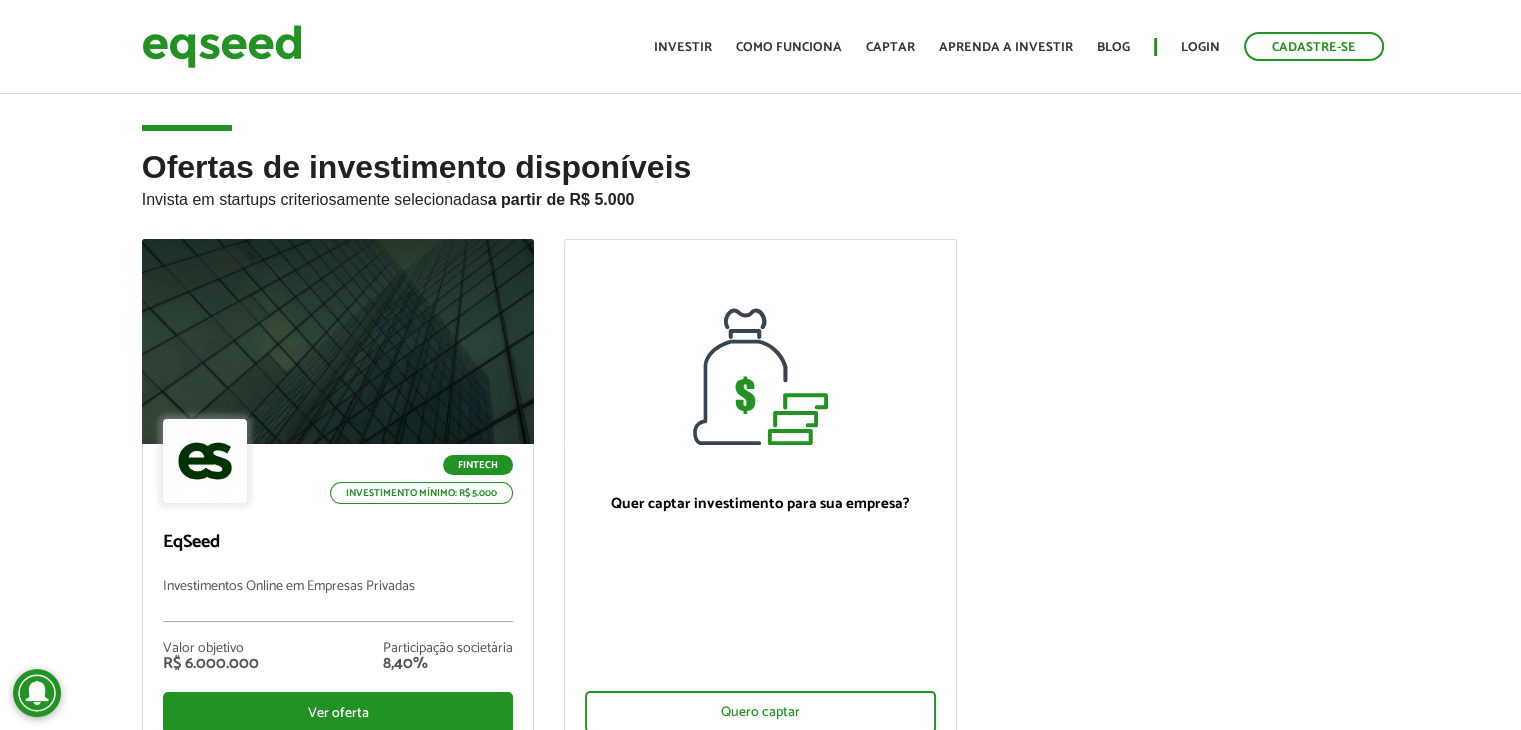 click on "Ofertas de investimento disponíveis
Invista em startups criteriosamente selecionadas  a partir de R$ 5.000
Fintech
Investimento mínimo: R$ 5.000
EqSeed
Investimentos Online em Empresas Privadas
Valor objetivo
R$ 6.000.000
Participação societária
8,40%
Ver oferta
Quer captar investimento para sua empresa?
Quero captar" at bounding box center (760, 513) 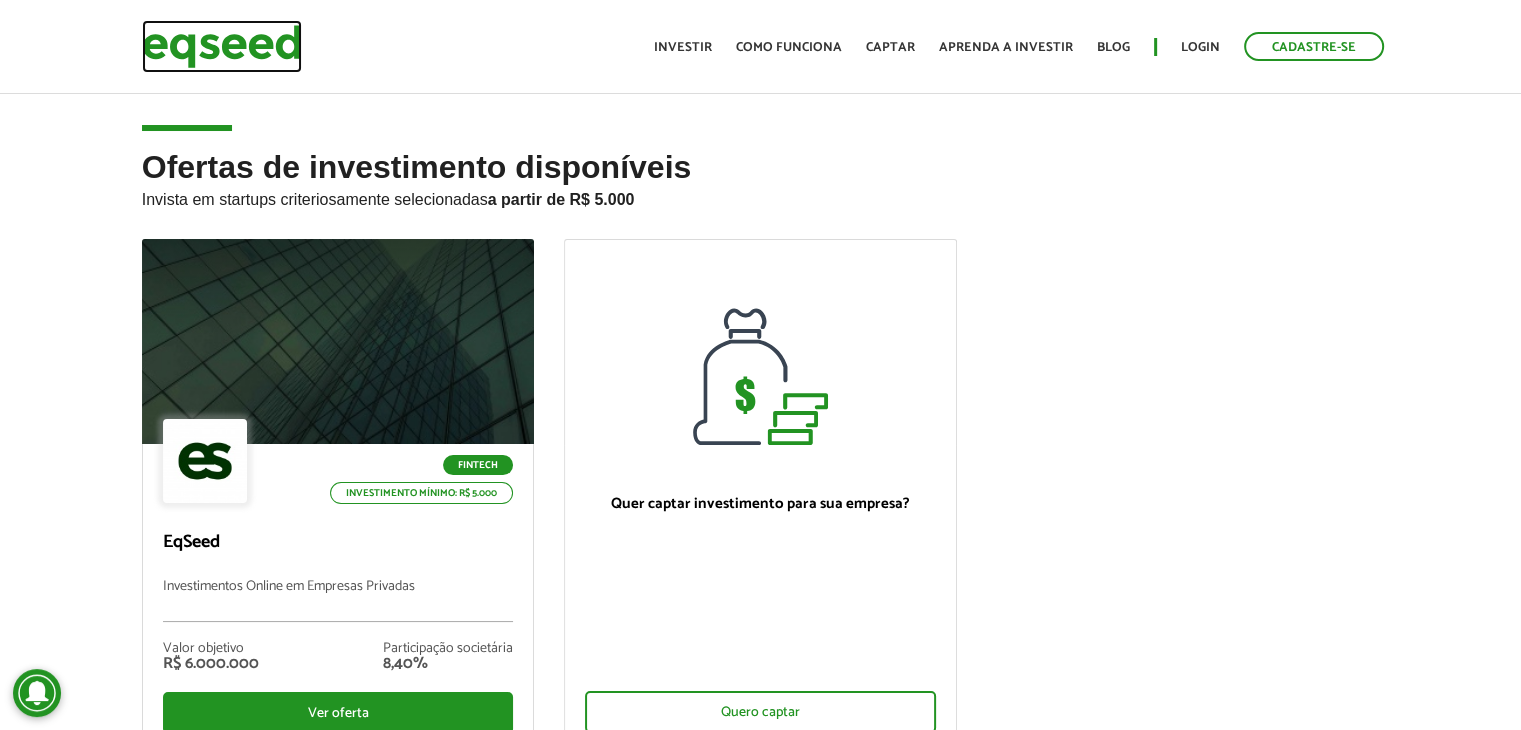click at bounding box center [222, 46] 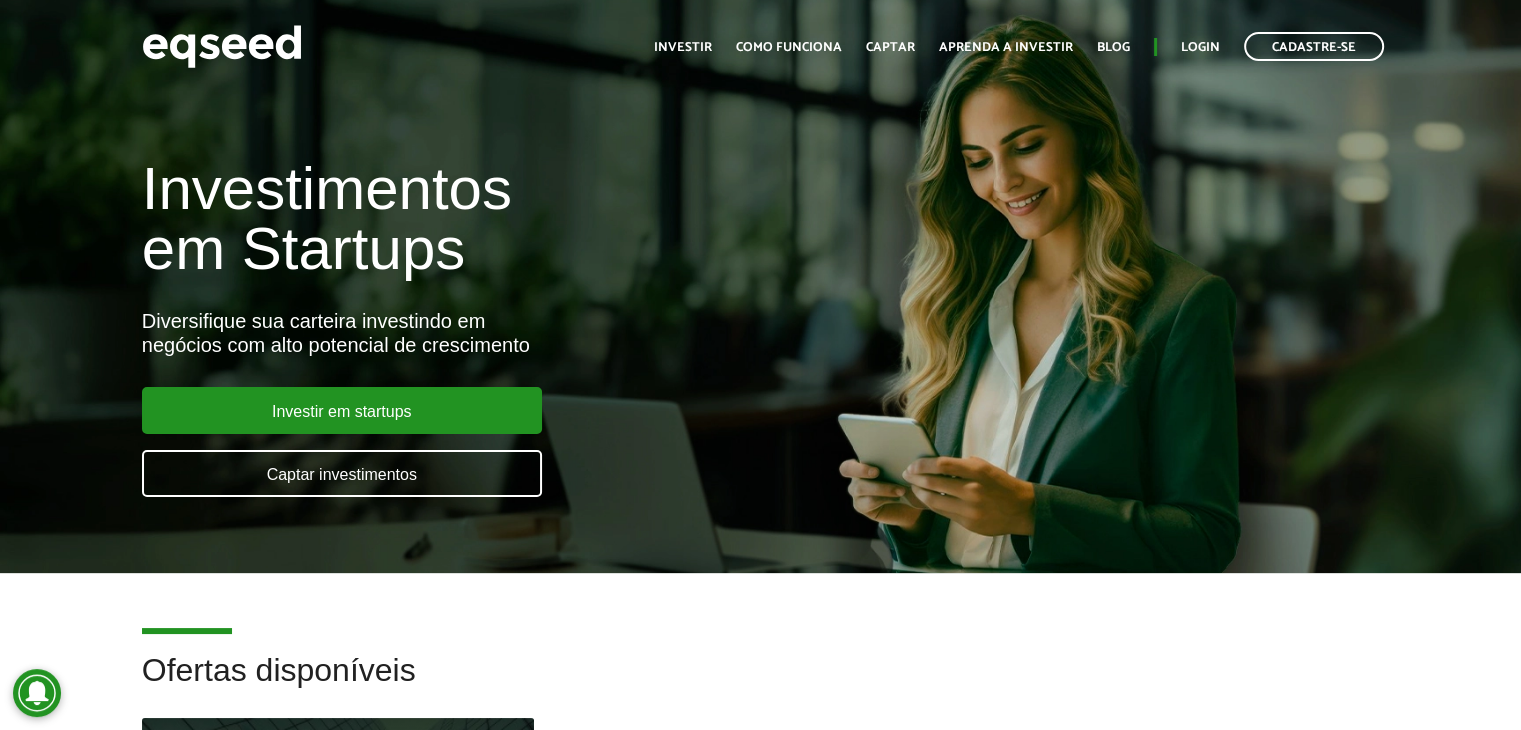 scroll, scrollTop: 0, scrollLeft: 0, axis: both 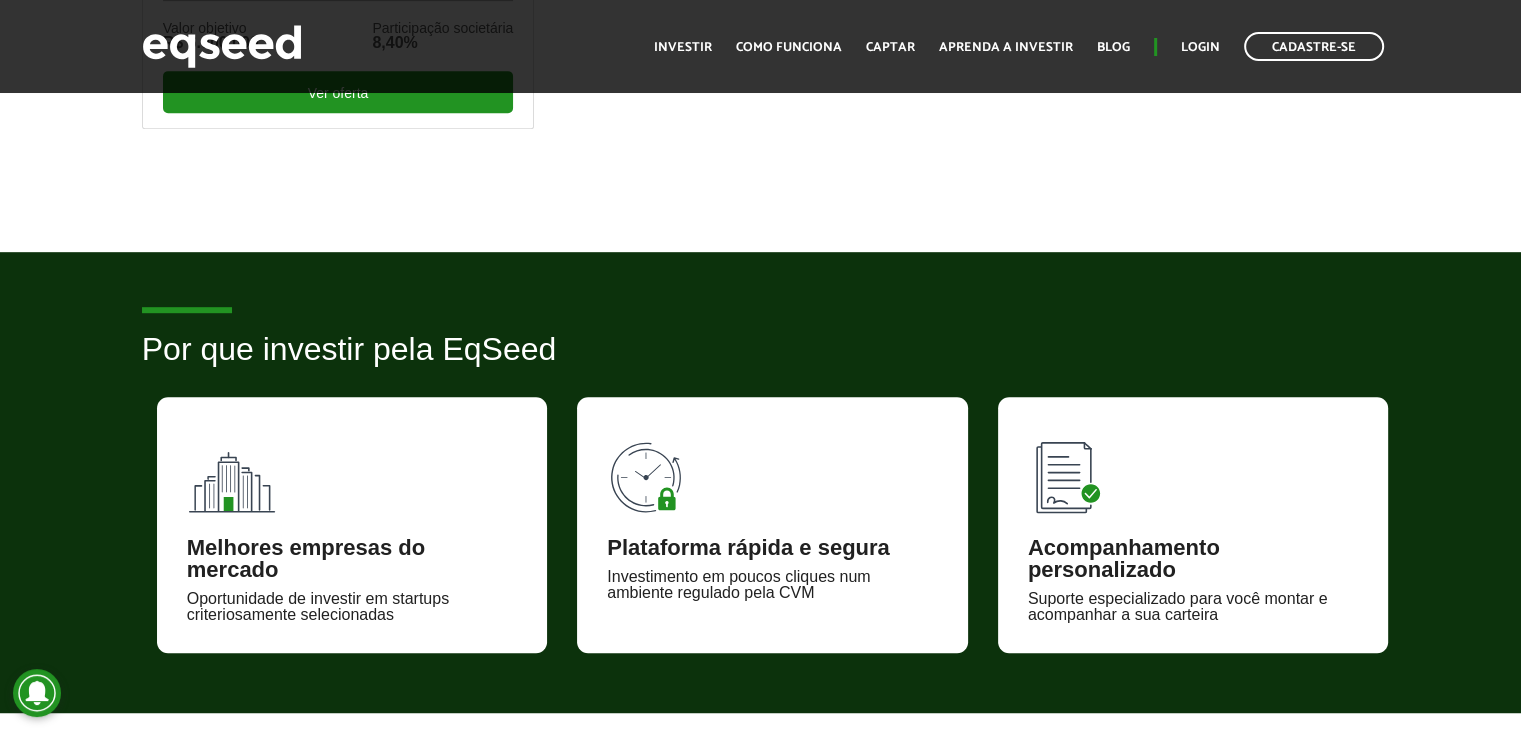 click on "Por que investir pela EqSeed
Melhores empresas do mercado
Oportunidade de investir em startups criteriosamente selecionadas
Plataforma rápida e segura
Investimento em poucos cliques num ambiente regulado pela CVM
Acompanhamento personalizado
Suporte especializado para você montar e acompanhar a sua carteira" at bounding box center (760, 482) 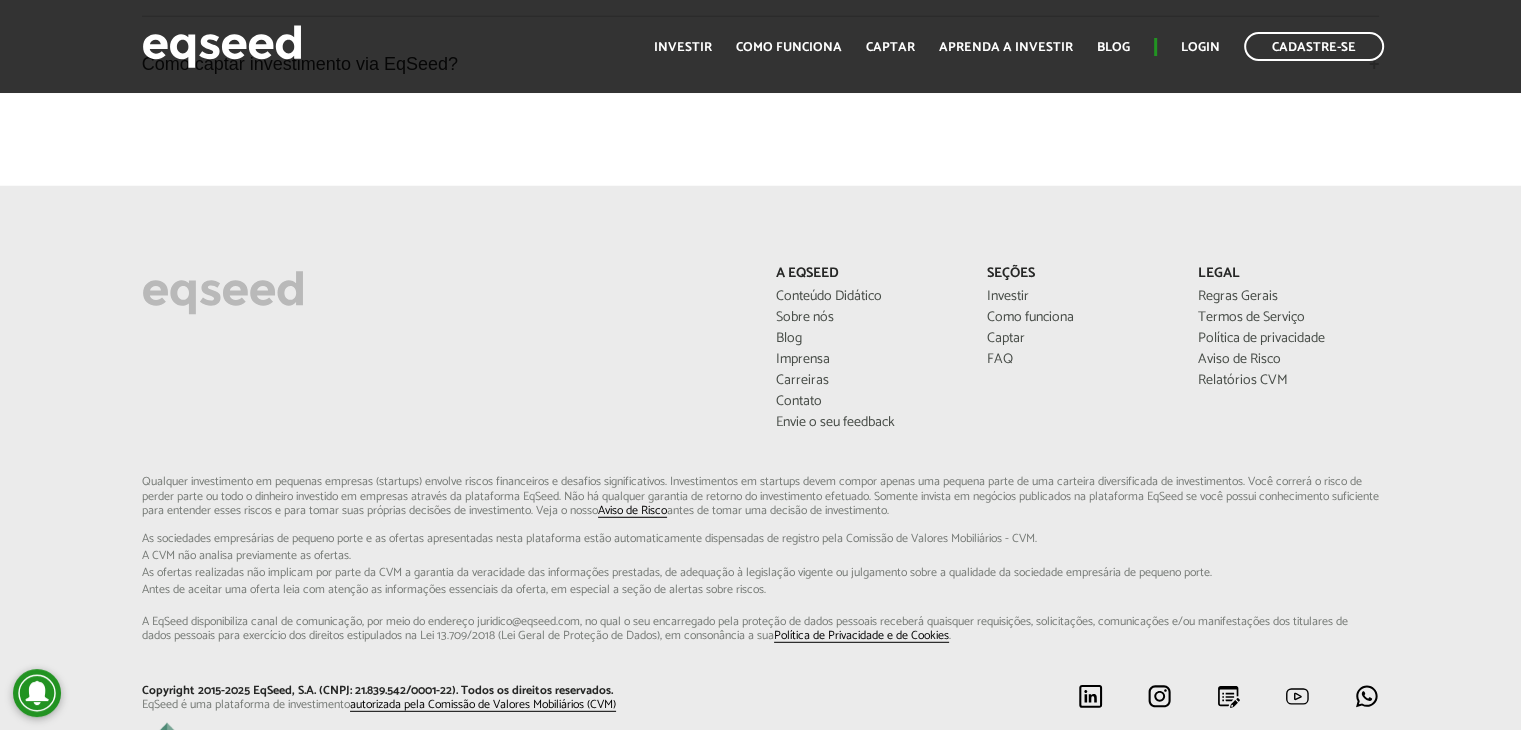 scroll, scrollTop: 5609, scrollLeft: 0, axis: vertical 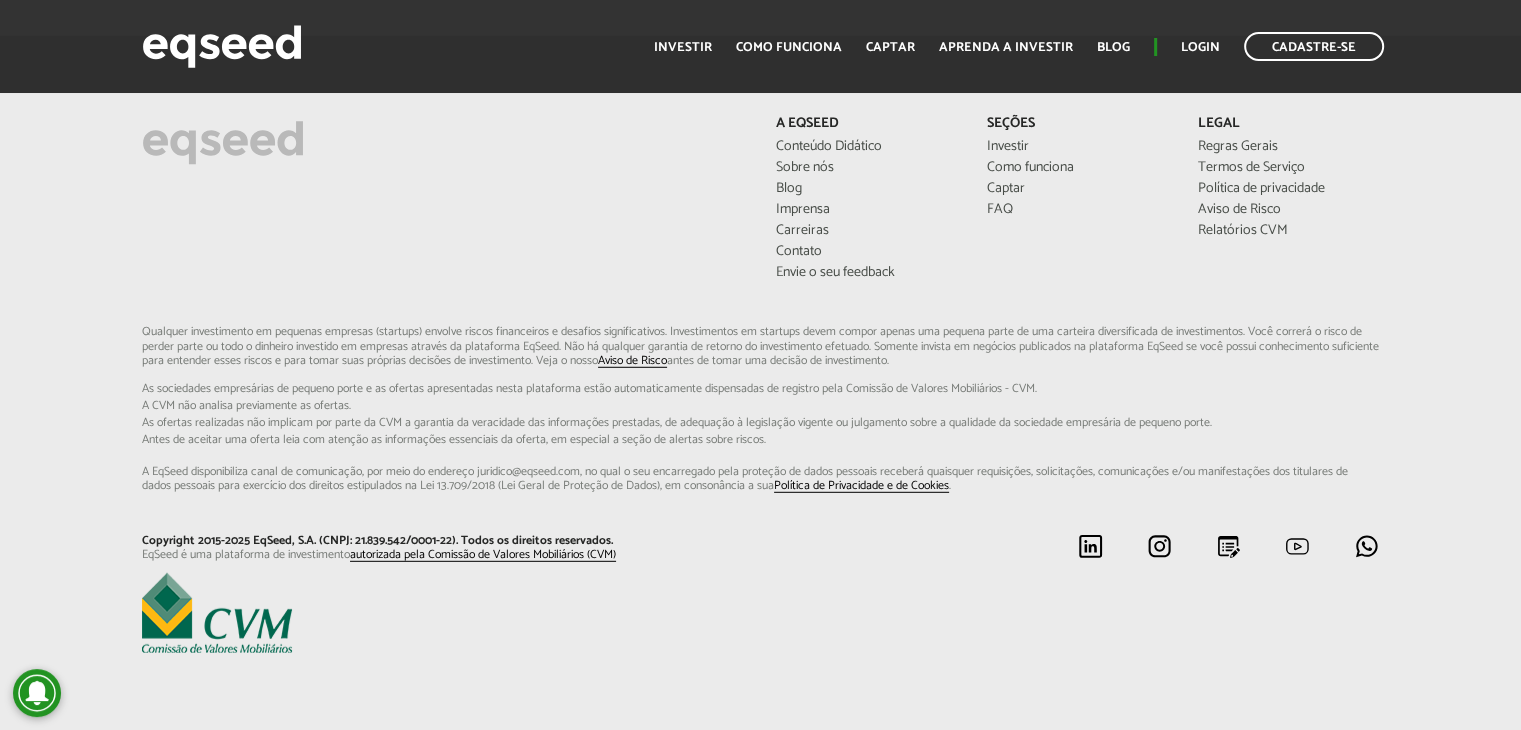 click on "Qualquer investimento em pequenas empresas (startups) envolve riscos financeiros e desafios significativos. Investimentos em startups devem compor apenas uma pequena parte de uma carteira diversificada de investimentos. Você correrá o risco de perder parte ou todo o dinheiro investido em empresas através da plataforma EqSeed. Não há qualquer garantia de retorno do investimento efetuado. Somente invista em negócios publicados na plataforma EqSeed se você possui conhecimento suficiente para entender esses riscos e para tomar suas próprias decisões de investimento. Veja o nosso  Aviso de Risco  antes de tomar uma decisão de investimento.
As sociedades empresárias de pequeno porte e as ofertas apresentadas nesta plataforma estão automaticamente dispensadas de registro pela Comissão de Valores Mobiliários - CVM.
A CVM não analisa previamente as ofertas.
Política de Privacidade e de Cookies ." at bounding box center [761, 409] 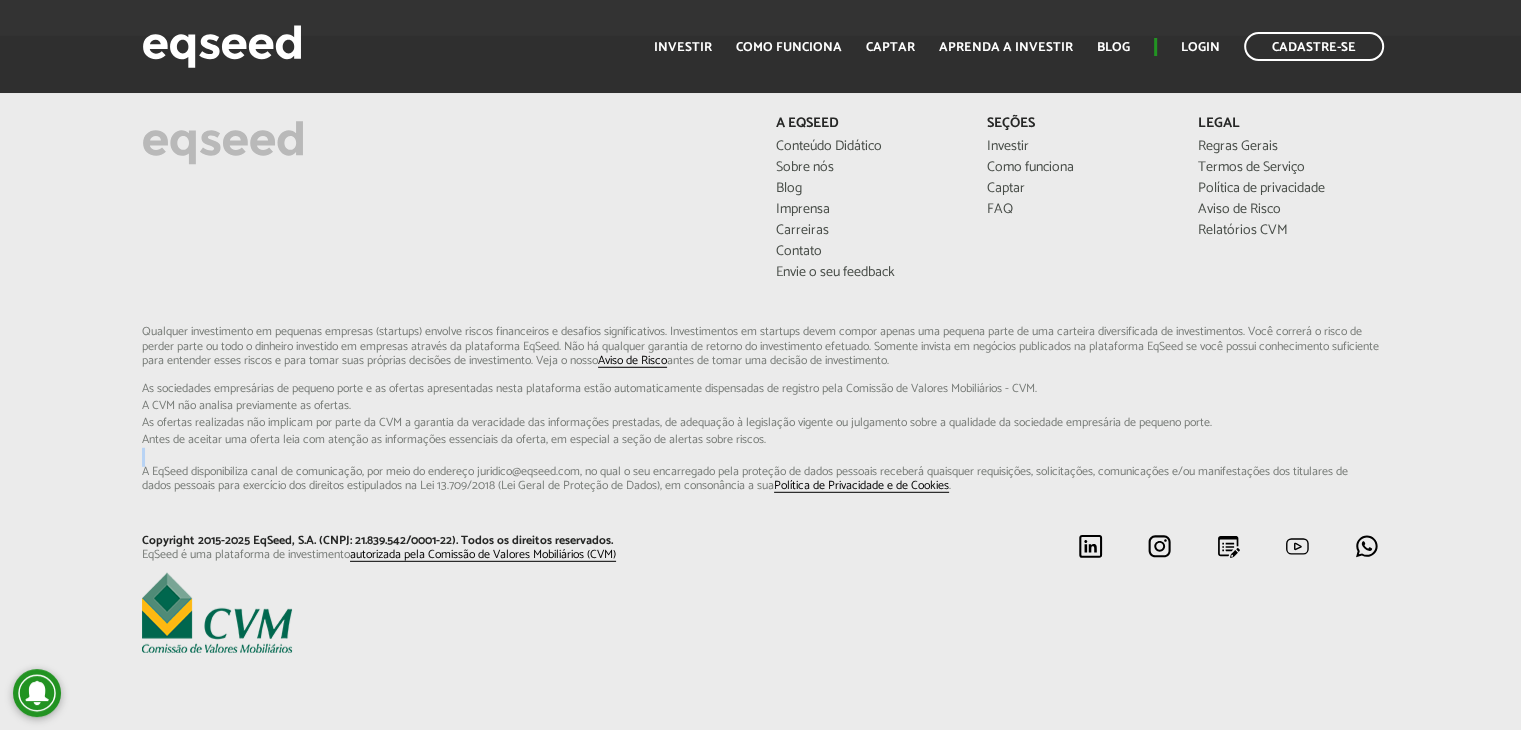 click on "Qualquer investimento em pequenas empresas (startups) envolve riscos financeiros e desafios significativos. Investimentos em startups devem compor apenas uma pequena parte de uma carteira diversificada de investimentos. Você correrá o risco de perder parte ou todo o dinheiro investido em empresas através da plataforma EqSeed. Não há qualquer garantia de retorno do investimento efetuado. Somente invista em negócios publicados na plataforma EqSeed se você possui conhecimento suficiente para entender esses riscos e para tomar suas próprias decisões de investimento. Veja o nosso  Aviso de Risco  antes de tomar uma decisão de investimento.
As sociedades empresárias de pequeno porte e as ofertas apresentadas nesta plataforma estão automaticamente dispensadas de registro pela Comissão de Valores Mobiliários - CVM.
A CVM não analisa previamente as ofertas.
Política de Privacidade e de Cookies ." at bounding box center (761, 409) 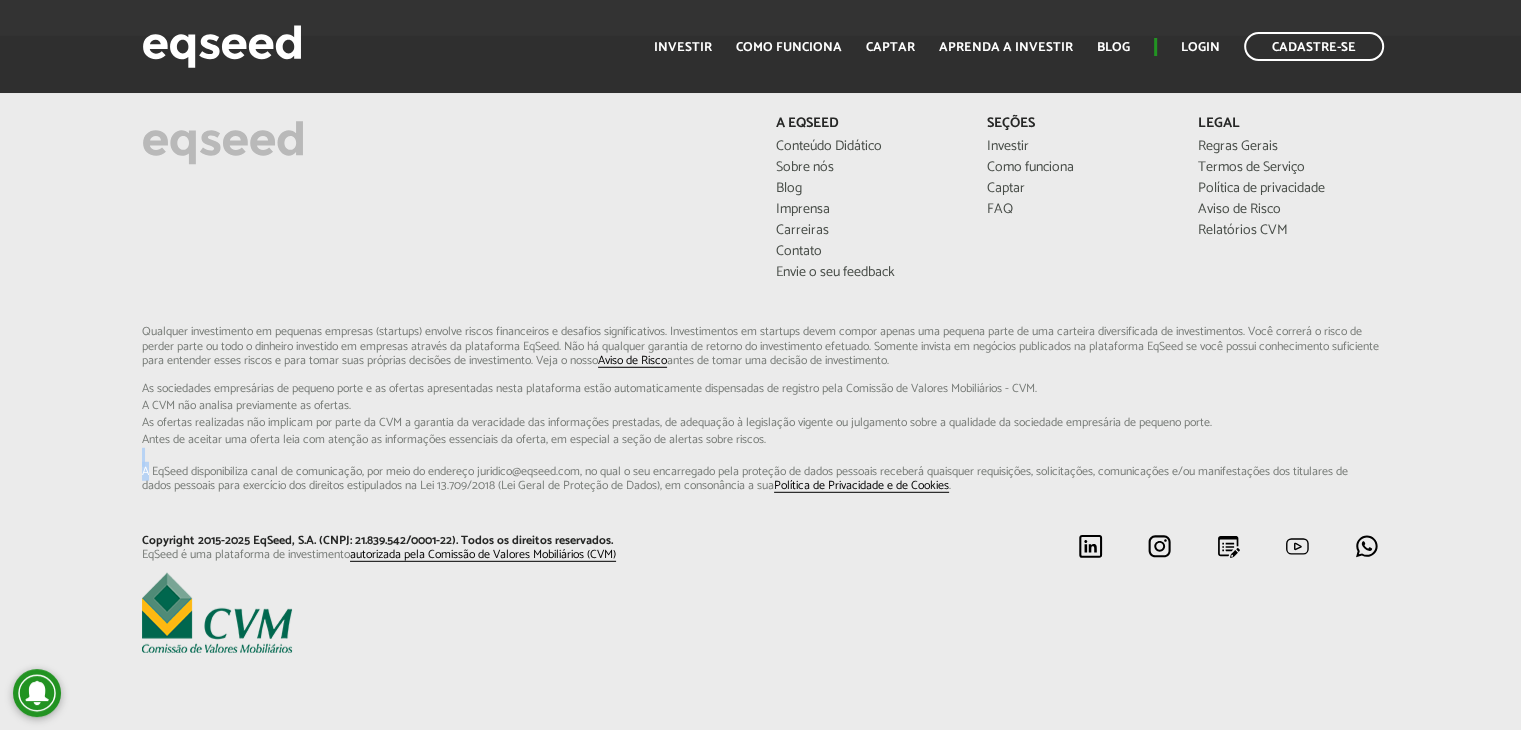 click on "Qualquer investimento em pequenas empresas (startups) envolve riscos financeiros e desafios significativos. Investimentos em startups devem compor apenas uma pequena parte de uma carteira diversificada de investimentos. Você correrá o risco de perder parte ou todo o dinheiro investido em empresas através da plataforma EqSeed. Não há qualquer garantia de retorno do investimento efetuado. Somente invista em negócios publicados na plataforma EqSeed se você possui conhecimento suficiente para entender esses riscos e para tomar suas próprias decisões de investimento. Veja o nosso  Aviso de Risco  antes de tomar uma decisão de investimento.
As sociedades empresárias de pequeno porte e as ofertas apresentadas nesta plataforma estão automaticamente dispensadas de registro pela Comissão de Valores Mobiliários - CVM.
A CVM não analisa previamente as ofertas.
Política de Privacidade e de Cookies ." at bounding box center (761, 409) 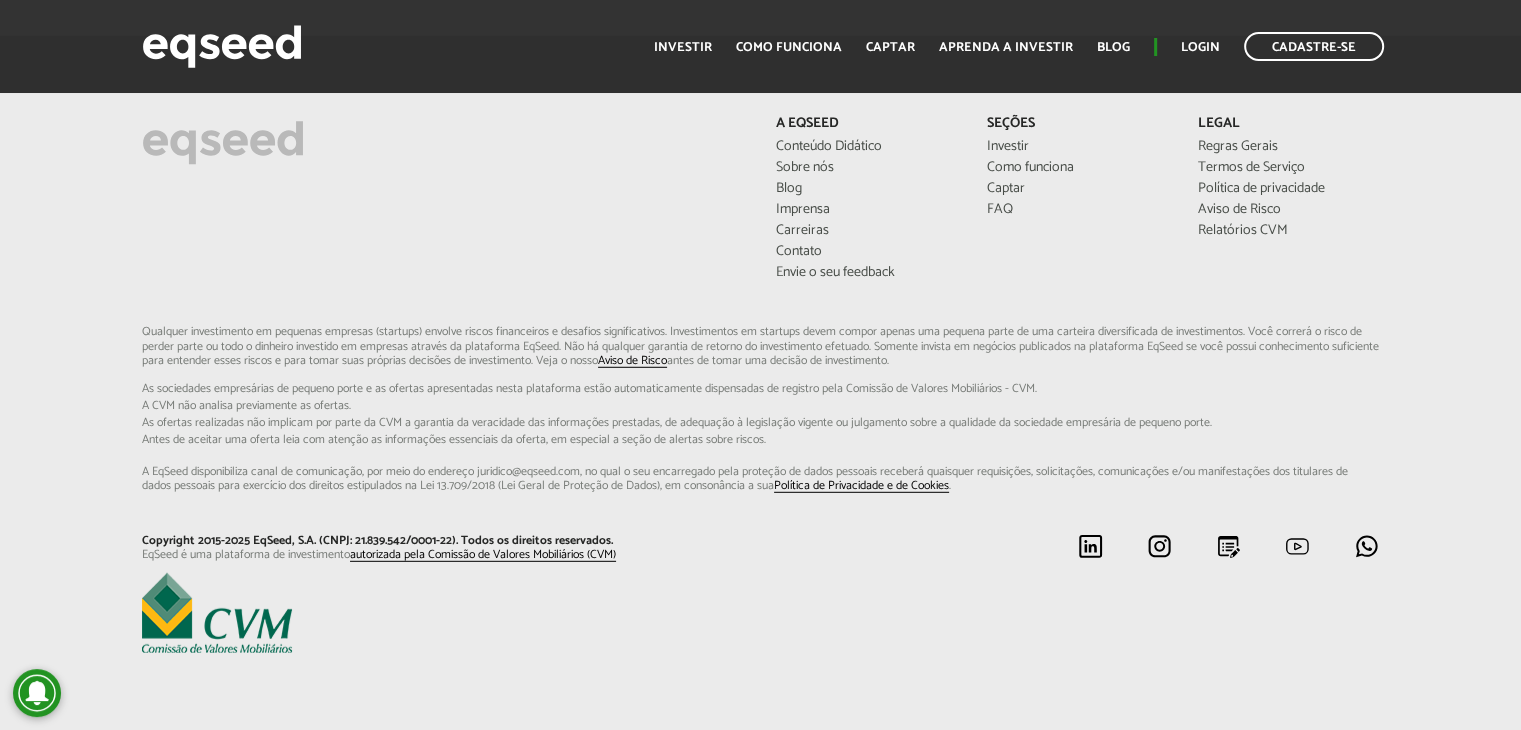 click on "Qualquer investimento em pequenas empresas (startups) envolve riscos financeiros e desafios significativos. Investimentos em startups devem compor apenas uma pequena parte de uma carteira diversificada de investimentos. Você correrá o risco de perder parte ou todo o dinheiro investido em empresas através da plataforma EqSeed. Não há qualquer garantia de retorno do investimento efetuado. Somente invista em negócios publicados na plataforma EqSeed se você possui conhecimento suficiente para entender esses riscos e para tomar suas próprias decisões de investimento. Veja o nosso  Aviso de Risco  antes de tomar uma decisão de investimento.
As sociedades empresárias de pequeno porte e as ofertas apresentadas nesta plataforma estão automaticamente dispensadas de registro pela Comissão de Valores Mobiliários - CVM.
A CVM não analisa previamente as ofertas.
Política de Privacidade e de Cookies ." at bounding box center (761, 409) 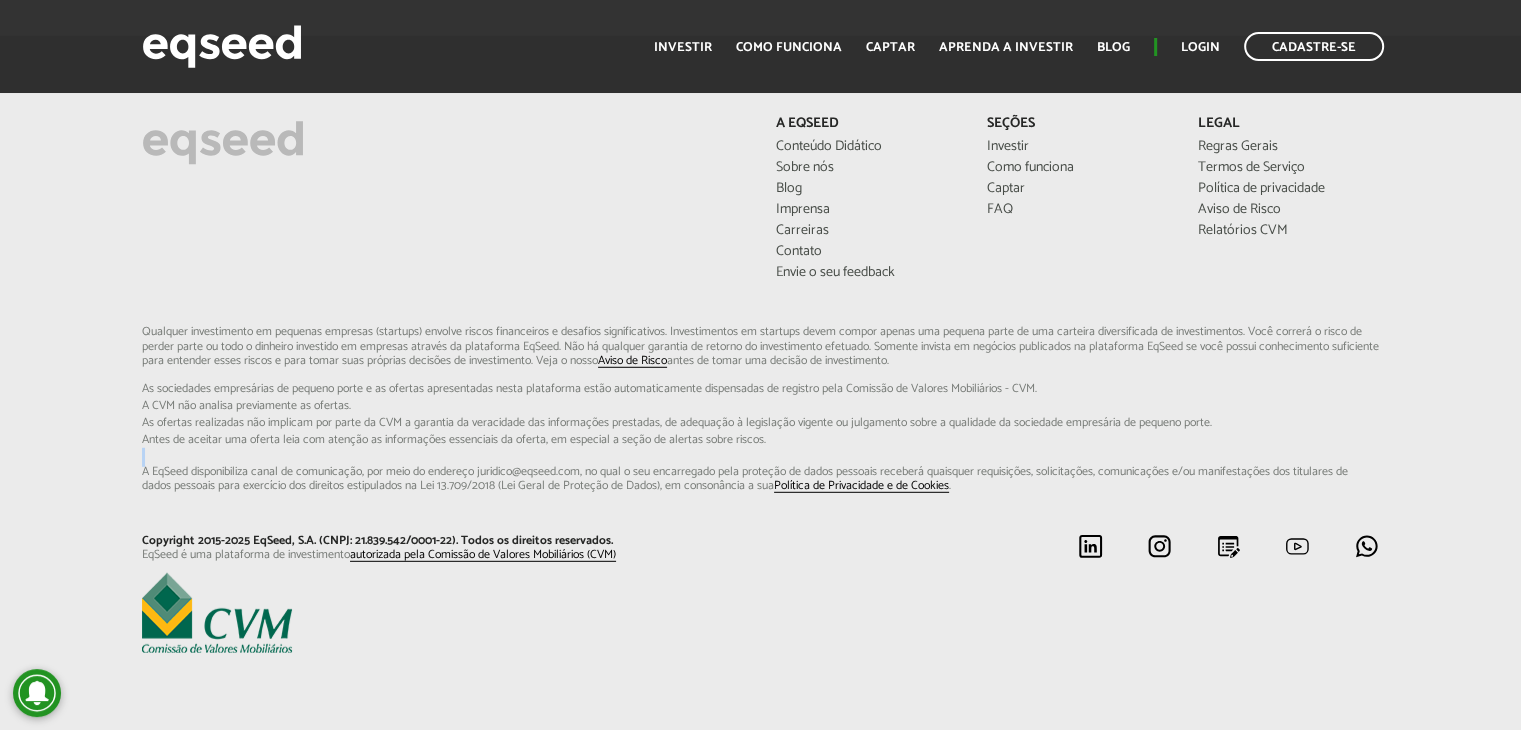 click on "Qualquer investimento em pequenas empresas (startups) envolve riscos financeiros e desafios significativos. Investimentos em startups devem compor apenas uma pequena parte de uma carteira diversificada de investimentos. Você correrá o risco de perder parte ou todo o dinheiro investido em empresas através da plataforma EqSeed. Não há qualquer garantia de retorno do investimento efetuado. Somente invista em negócios publicados na plataforma EqSeed se você possui conhecimento suficiente para entender esses riscos e para tomar suas próprias decisões de investimento. Veja o nosso  Aviso de Risco  antes de tomar uma decisão de investimento.
As sociedades empresárias de pequeno porte e as ofertas apresentadas nesta plataforma estão automaticamente dispensadas de registro pela Comissão de Valores Mobiliários - CVM.
A CVM não analisa previamente as ofertas.
Política de Privacidade e de Cookies ." at bounding box center (761, 409) 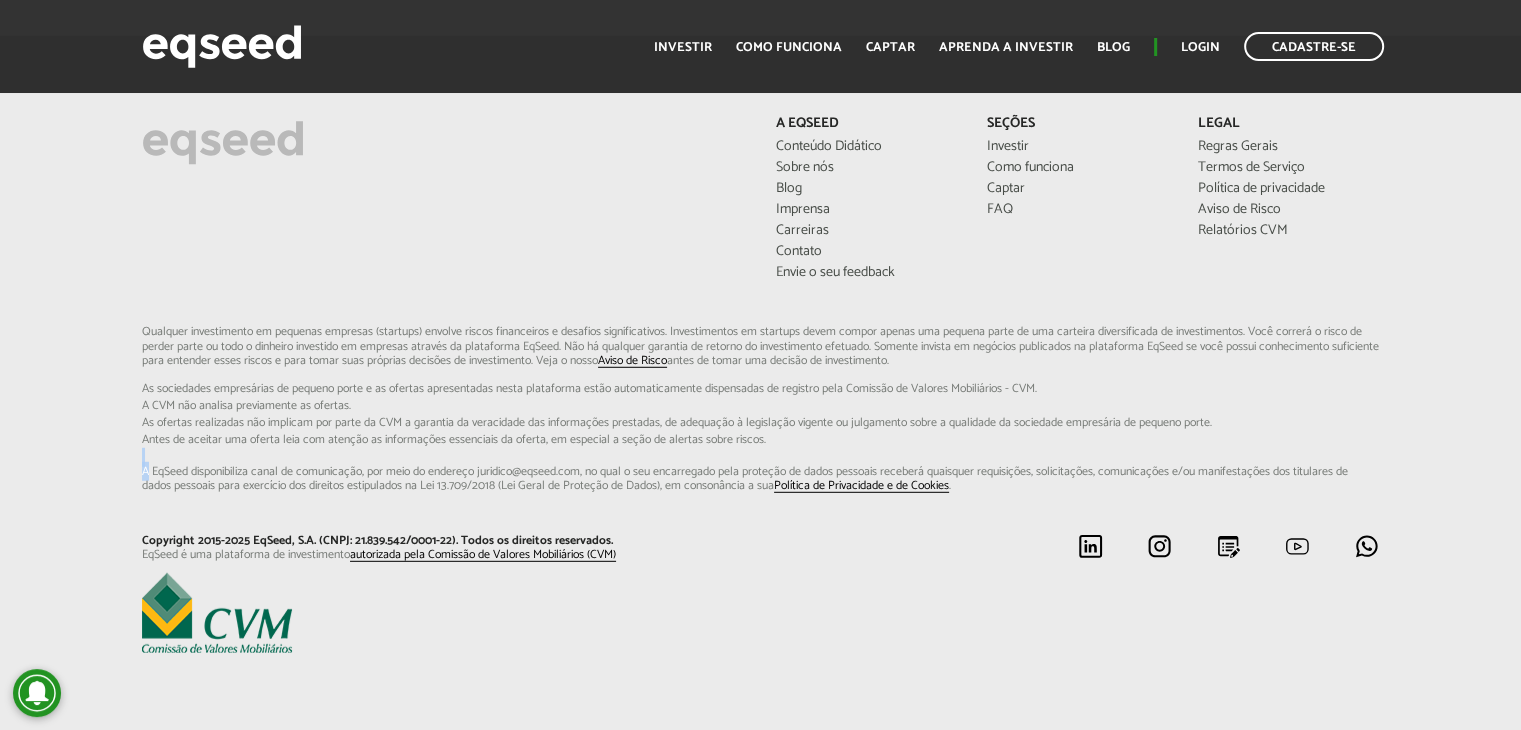 click on "Qualquer investimento em pequenas empresas (startups) envolve riscos financeiros e desafios significativos. Investimentos em startups devem compor apenas uma pequena parte de uma carteira diversificada de investimentos. Você correrá o risco de perder parte ou todo o dinheiro investido em empresas através da plataforma EqSeed. Não há qualquer garantia de retorno do investimento efetuado. Somente invista em negócios publicados na plataforma EqSeed se você possui conhecimento suficiente para entender esses riscos e para tomar suas próprias decisões de investimento. Veja o nosso  Aviso de Risco  antes de tomar uma decisão de investimento.
As sociedades empresárias de pequeno porte e as ofertas apresentadas nesta plataforma estão automaticamente dispensadas de registro pela Comissão de Valores Mobiliários - CVM.
A CVM não analisa previamente as ofertas.
Política de Privacidade e de Cookies ." at bounding box center [761, 409] 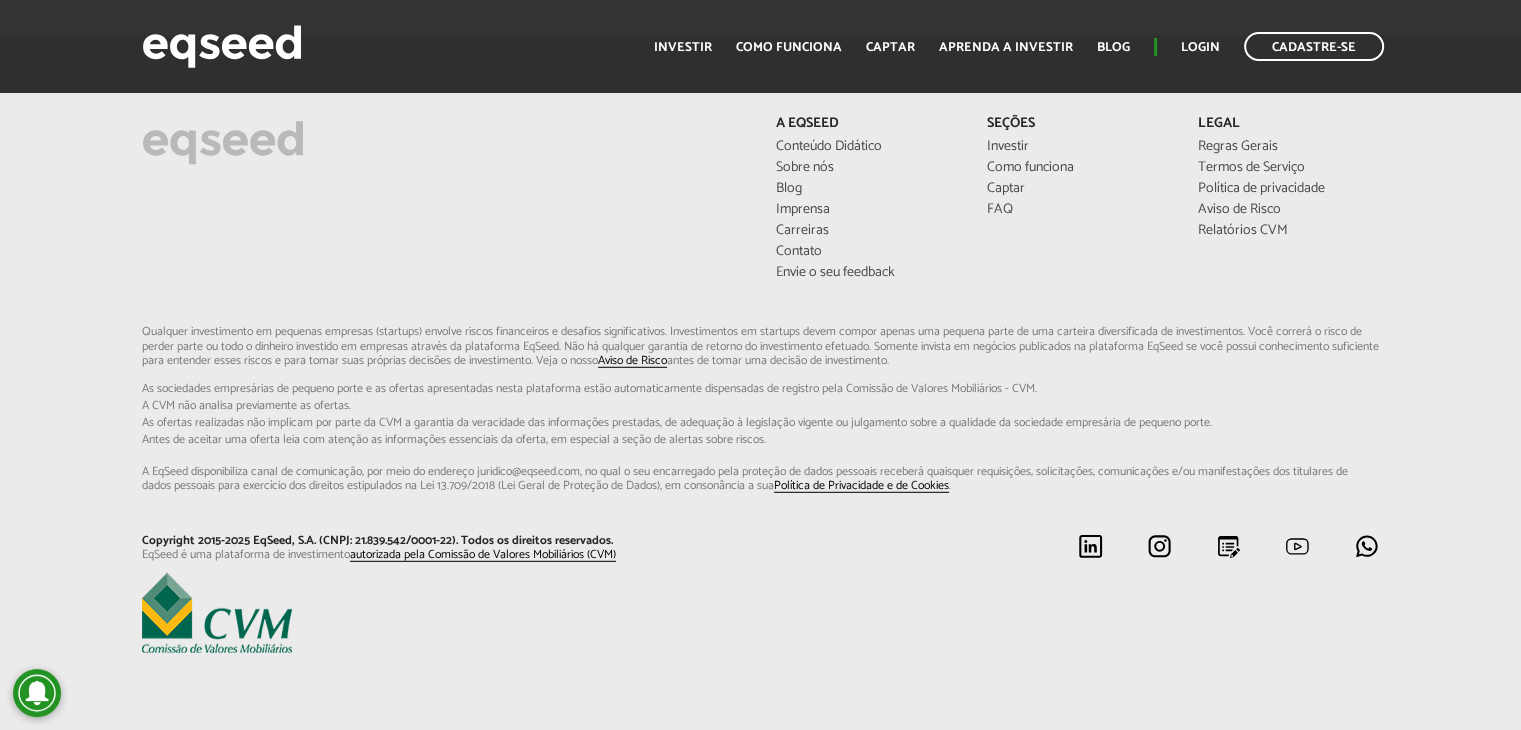 click on "A EqSeed
Conteúdo Didático
Sobre nós
Blog
Imprensa
Carreiras
Contato
Envie o seu feedback
Seções
Investir
Como funciona
Captar FAQ
Legal" at bounding box center [761, 220] 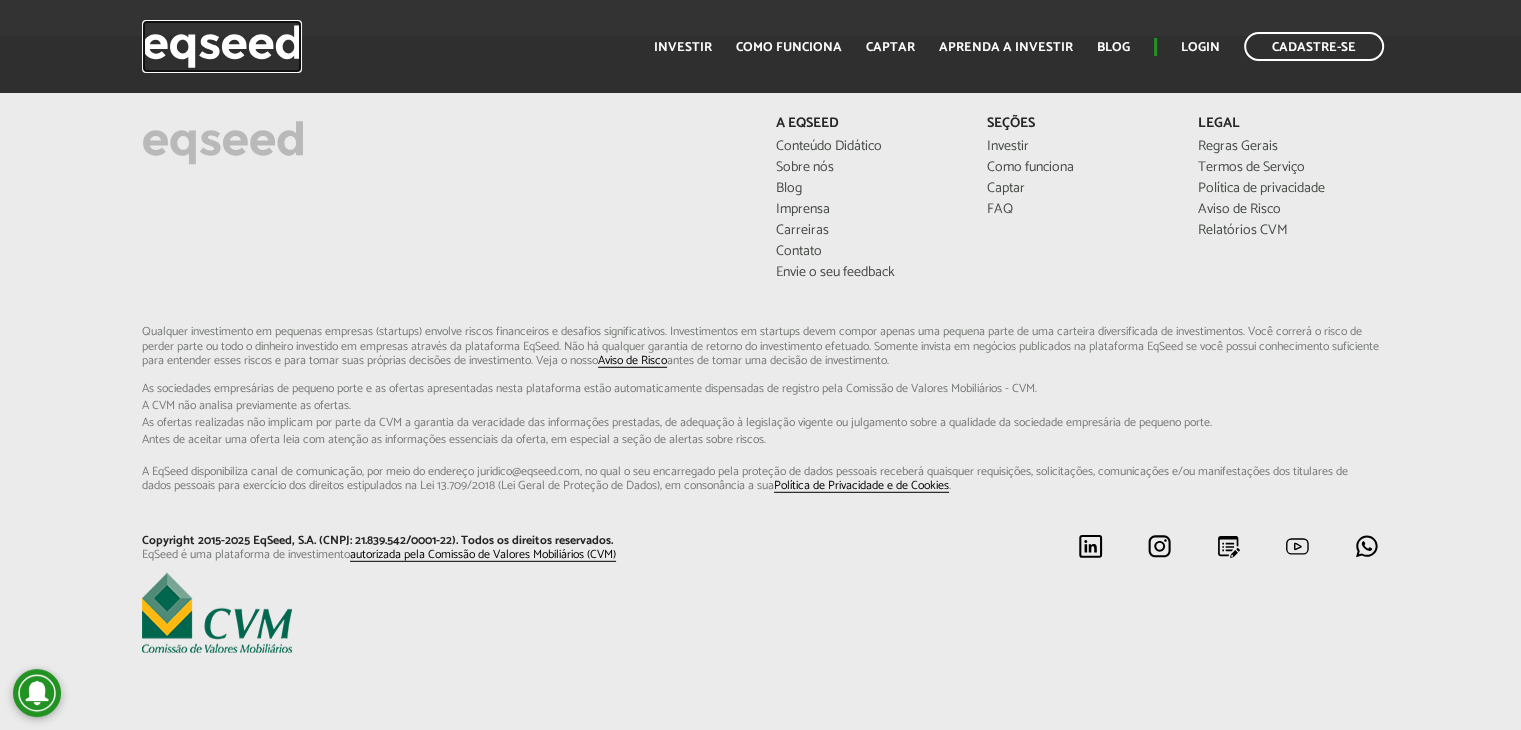 click at bounding box center [222, 46] 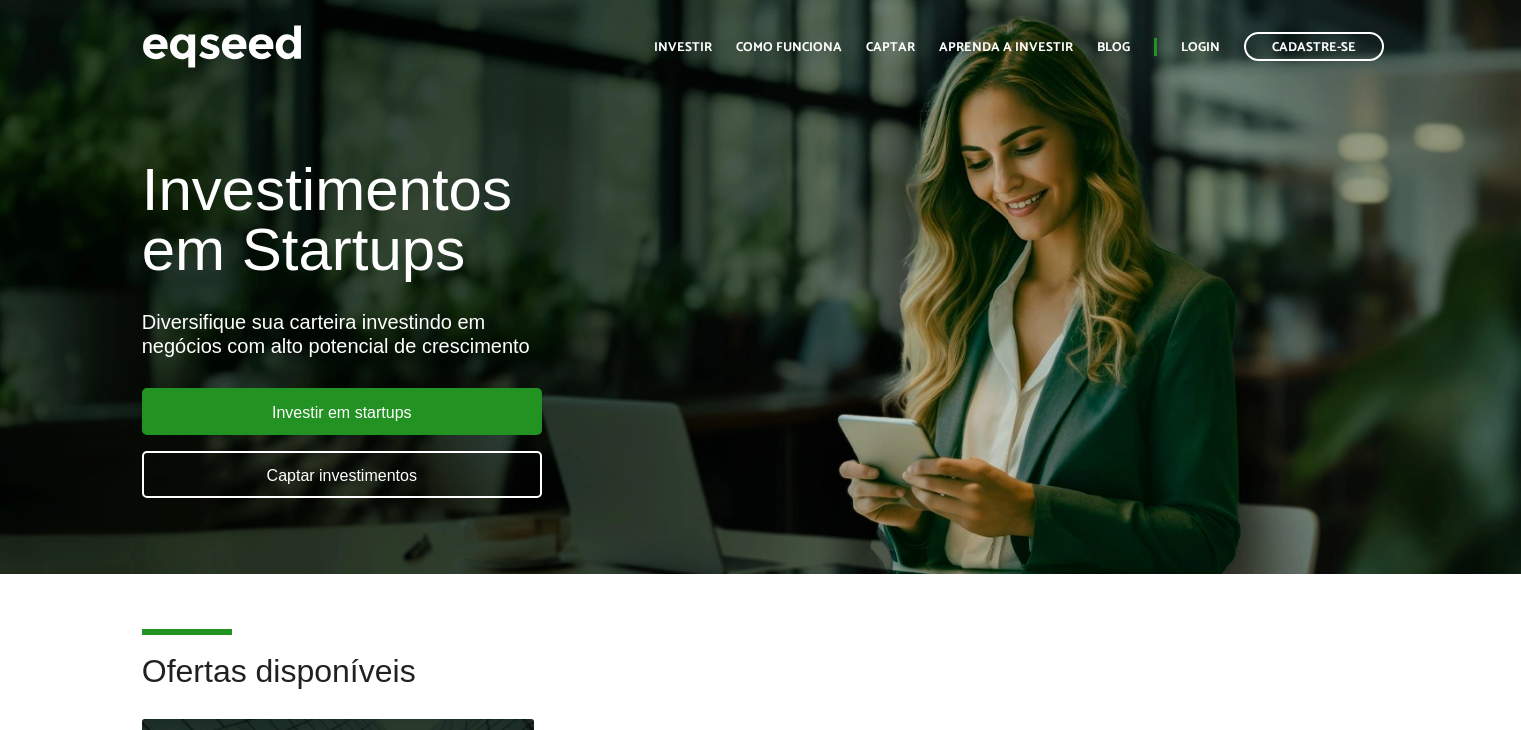 scroll, scrollTop: 0, scrollLeft: 0, axis: both 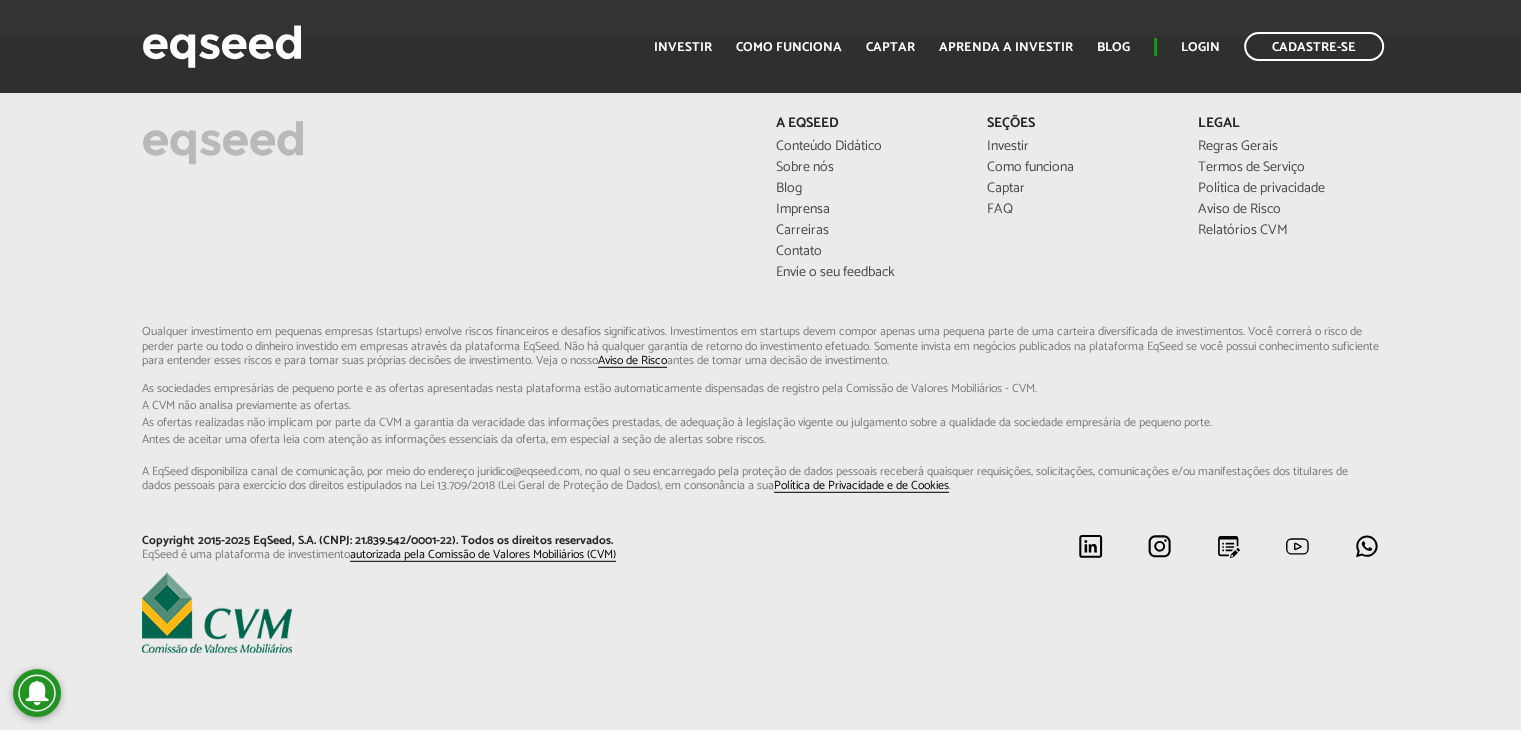 click on "As ofertas realizadas não implicam por parte da CVM a garantia da veracidade das informações prestadas, de adequação à legislação vigente ou julgamento sobre a qualidade da sociedade empresária de pequeno porte." at bounding box center (761, 423) 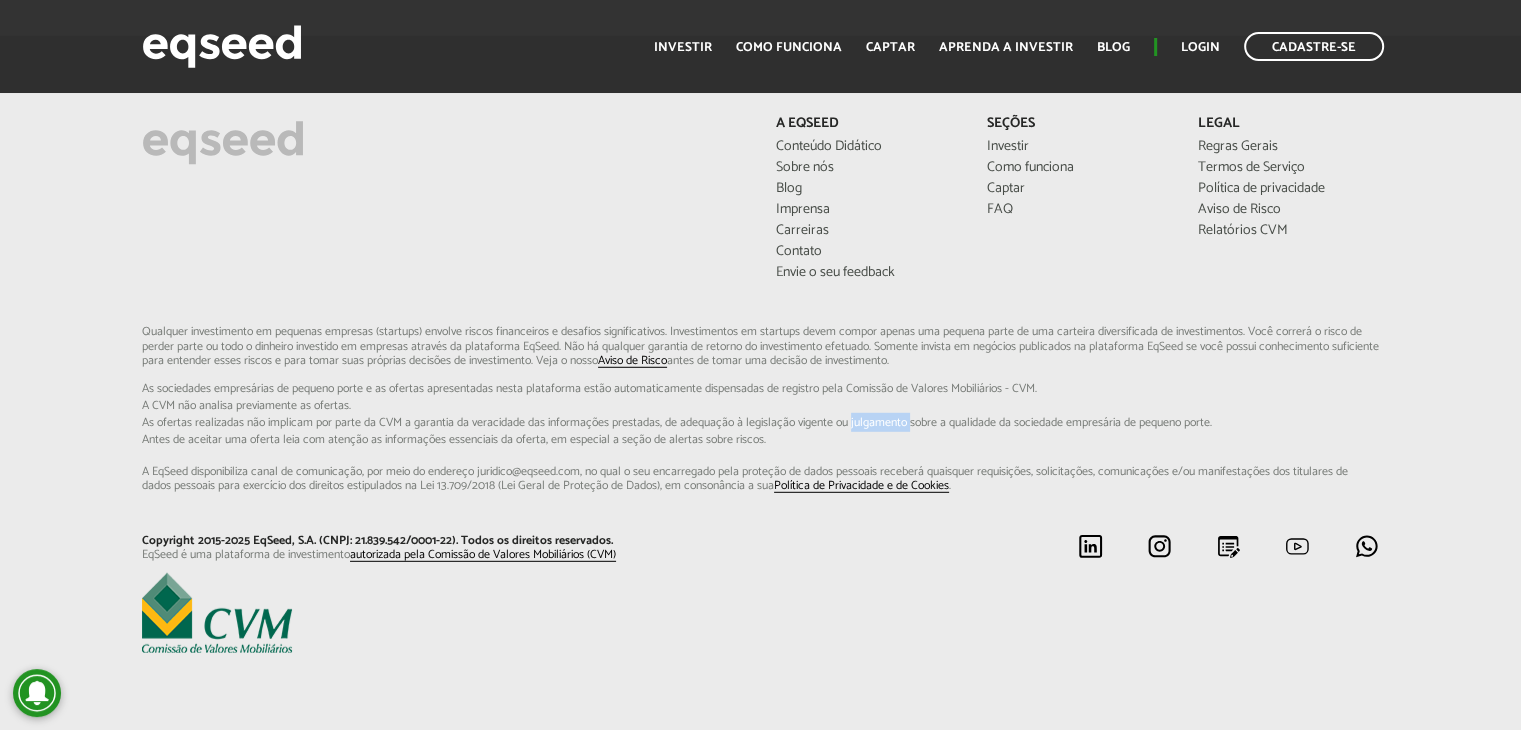 click on "As ofertas realizadas não implicam por parte da CVM a garantia da veracidade das informações prestadas, de adequação à legislação vigente ou julgamento sobre a qualidade da sociedade empresária de pequeno porte." at bounding box center [761, 423] 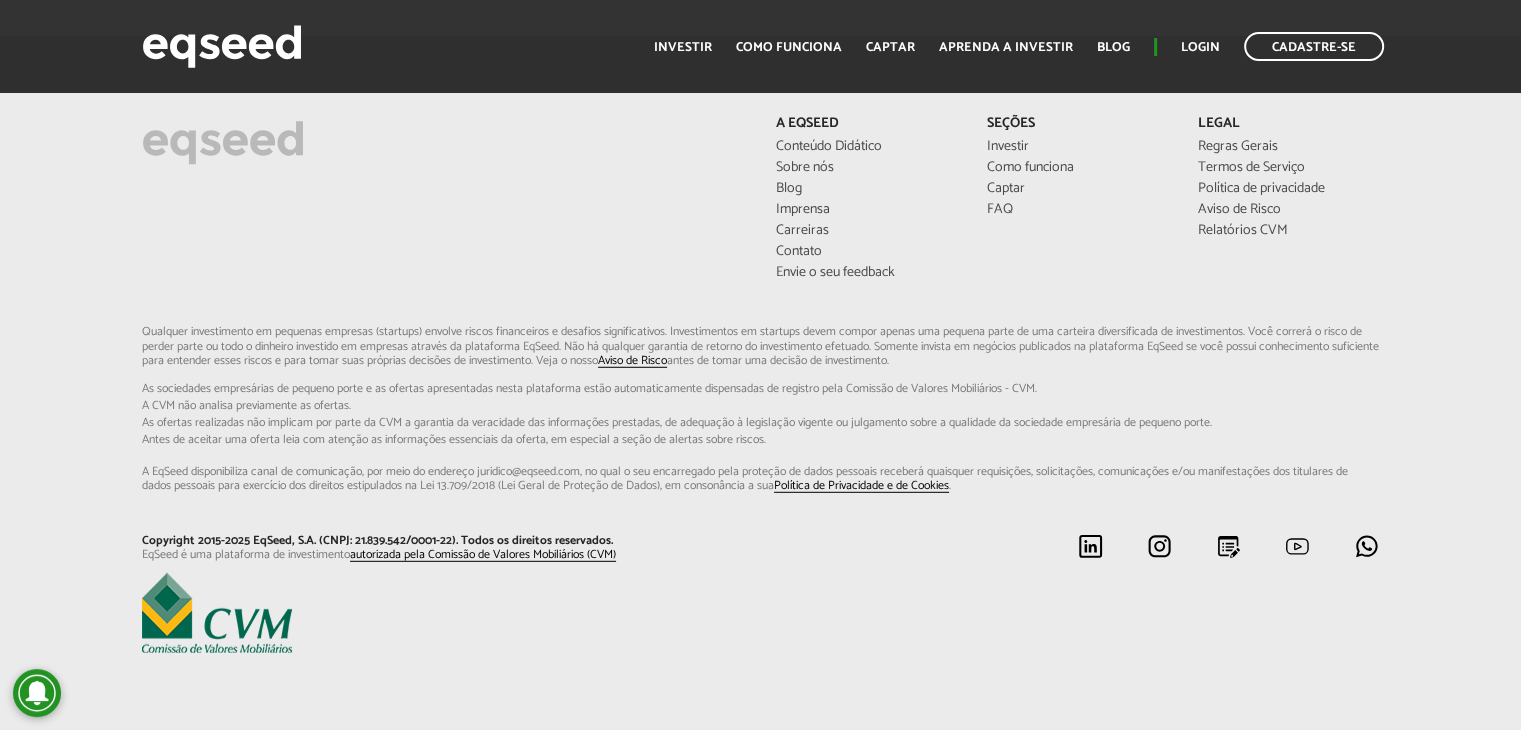 click on "Qualquer investimento em pequenas empresas (startups) envolve riscos financeiros e desafios significativos. Investimentos em startups devem compor apenas uma pequena parte de uma carteira diversificada de investimentos. Você correrá o risco de perder parte ou todo o dinheiro investido em empresas através da plataforma EqSeed. Não há qualquer garantia de retorno do investimento efetuado. Somente invista em negócios publicados na plataforma EqSeed se você possui conhecimento suficiente para entender esses riscos e para tomar suas próprias decisões de investimento. Veja o nosso  Aviso de Risco  antes de tomar uma decisão de investimento.
As sociedades empresárias de pequeno porte e as ofertas apresentadas nesta plataforma estão automaticamente dispensadas de registro pela Comissão de Valores Mobiliários - CVM.
A CVM não analisa previamente as ofertas.
Política de Privacidade e de Cookies ." at bounding box center [761, 409] 